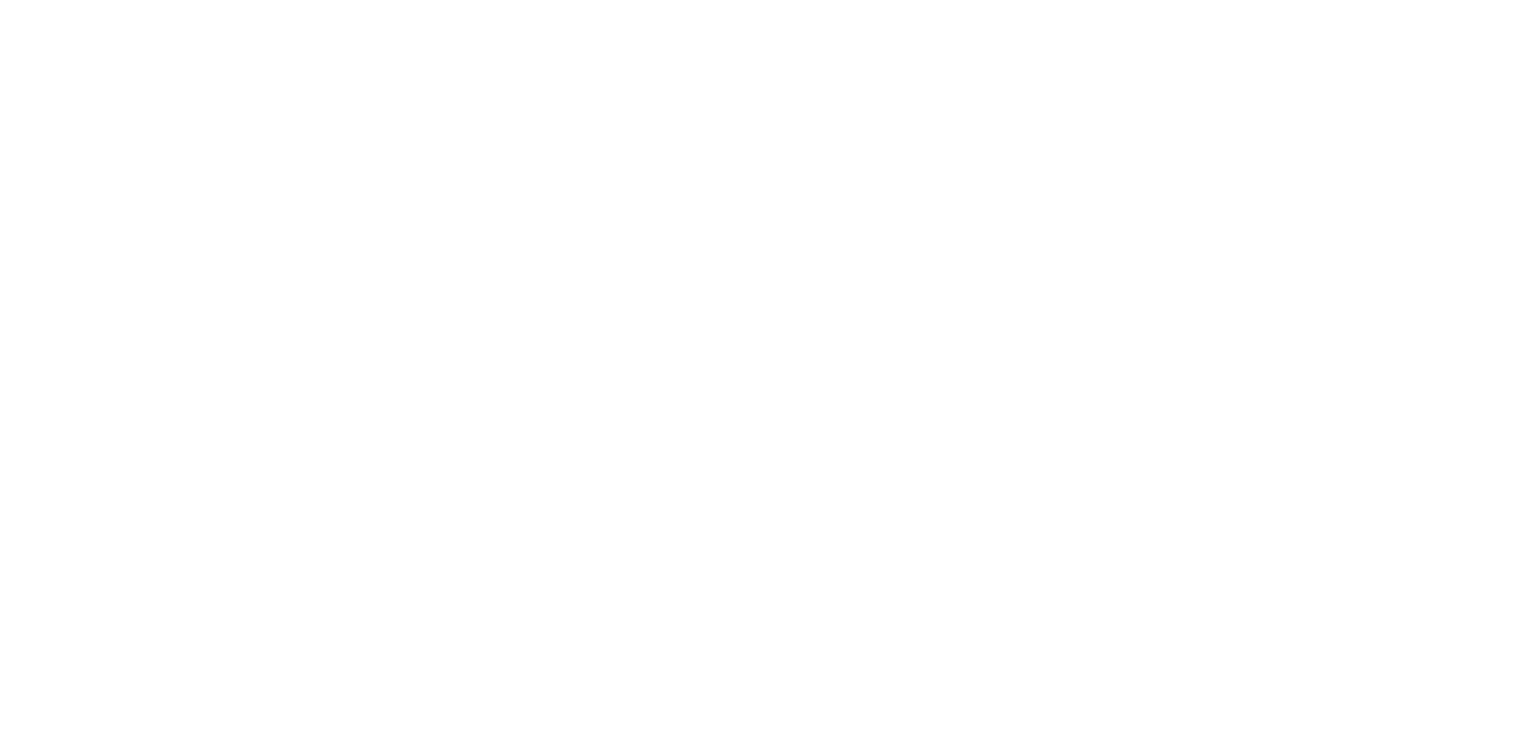 scroll, scrollTop: 0, scrollLeft: 0, axis: both 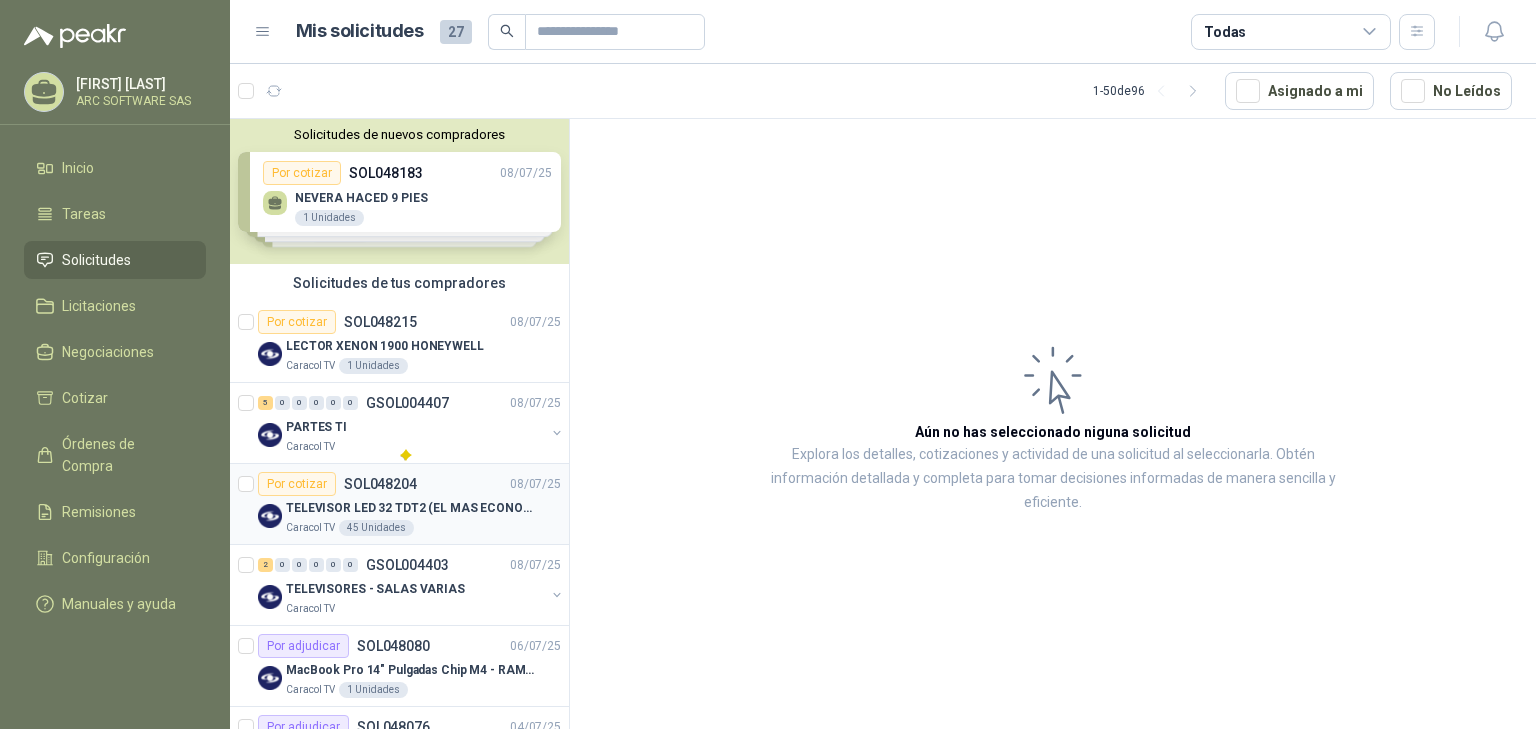 click on "TELEVISOR LED 32 TDT2 (EL MAS ECONOMICO QUE TENGAS)" at bounding box center (410, 508) 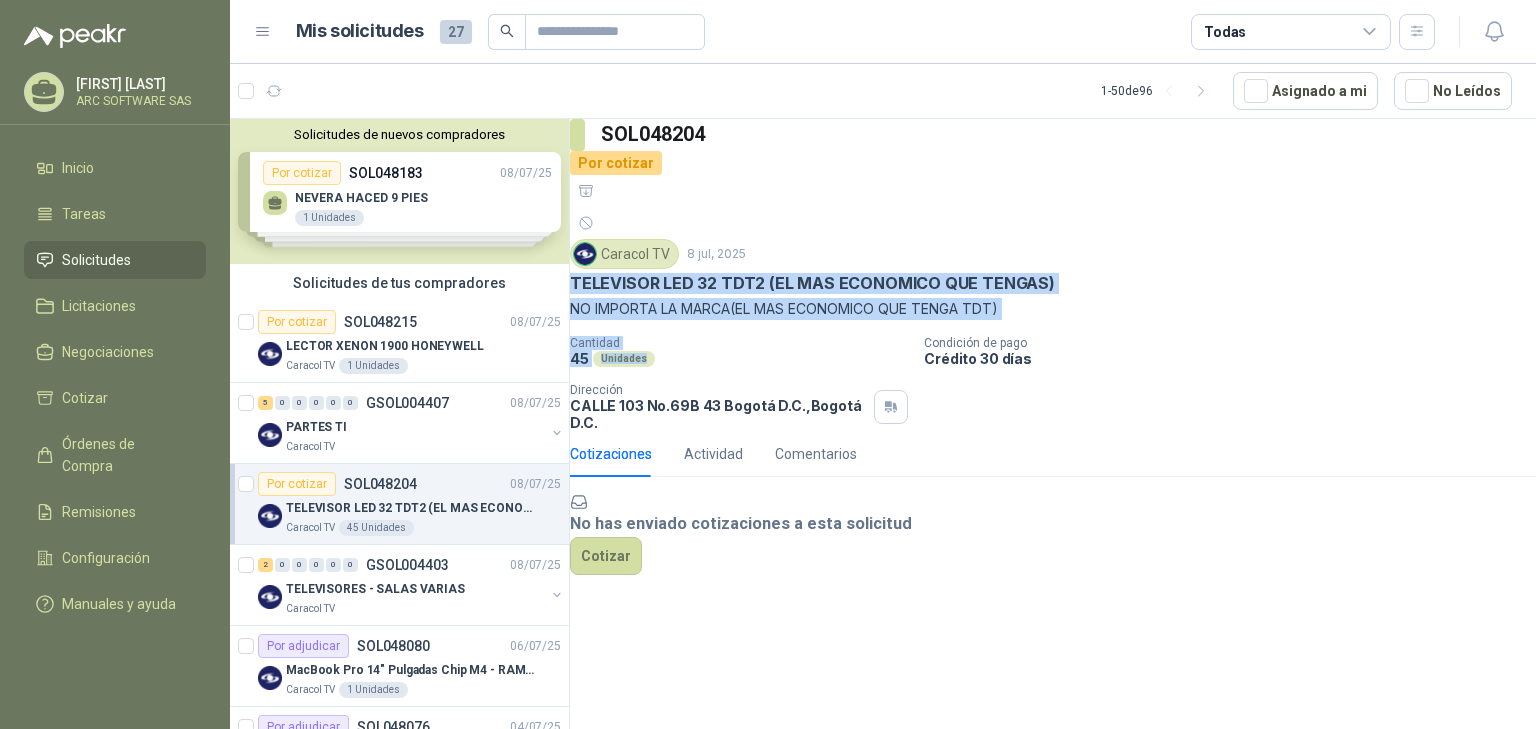 drag, startPoint x: 673, startPoint y: 307, endPoint x: 588, endPoint y: 220, distance: 121.630585 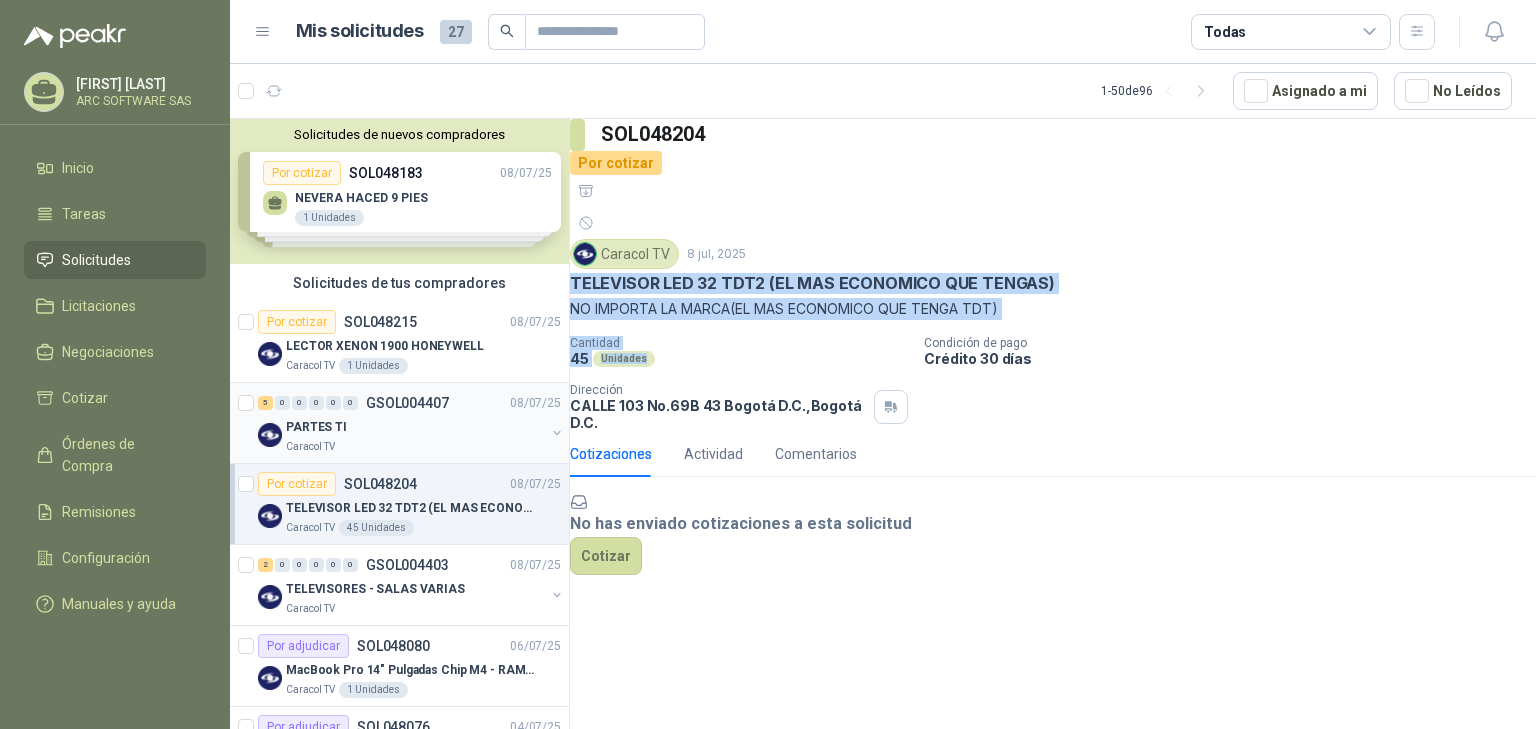 click on "PARTES TI" at bounding box center [415, 427] 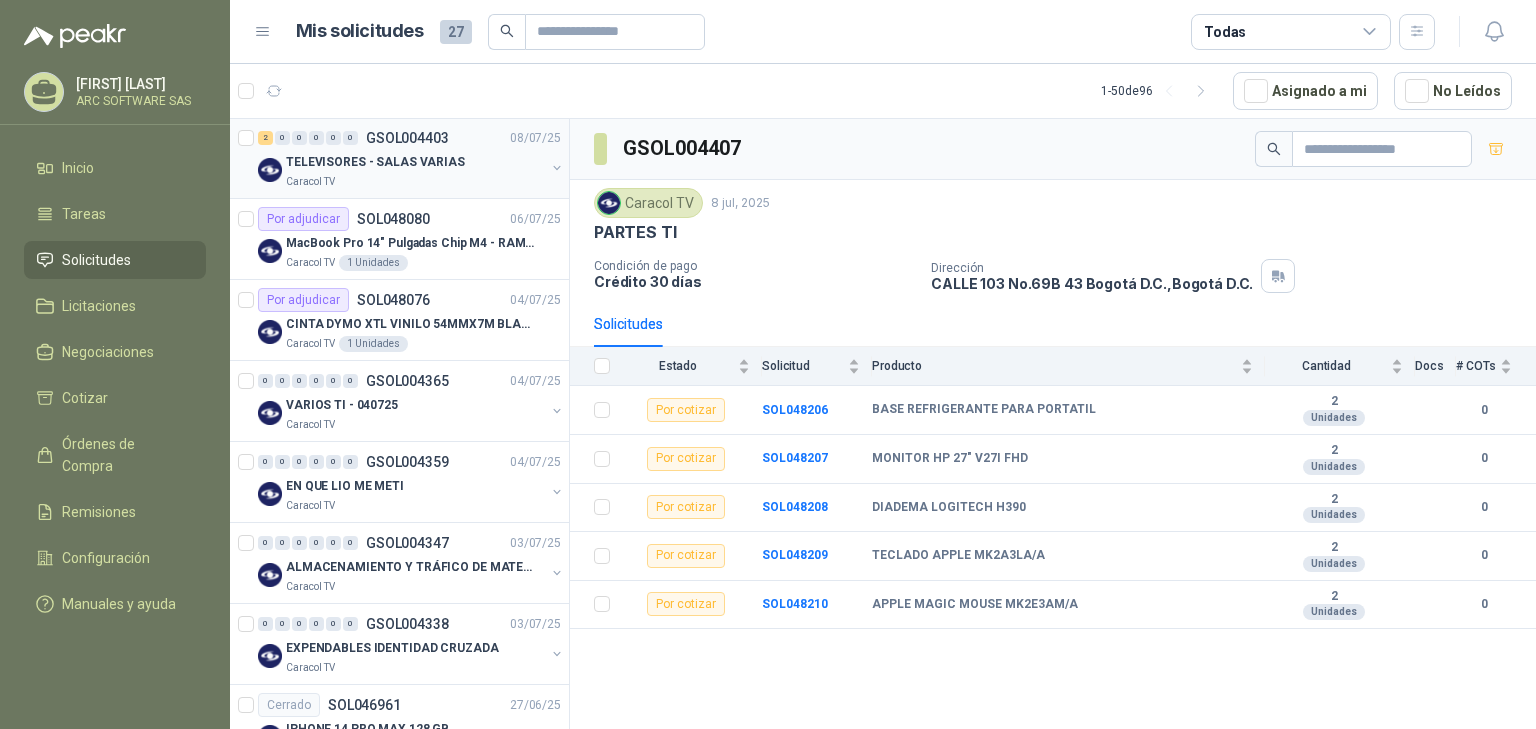 scroll, scrollTop: 480, scrollLeft: 0, axis: vertical 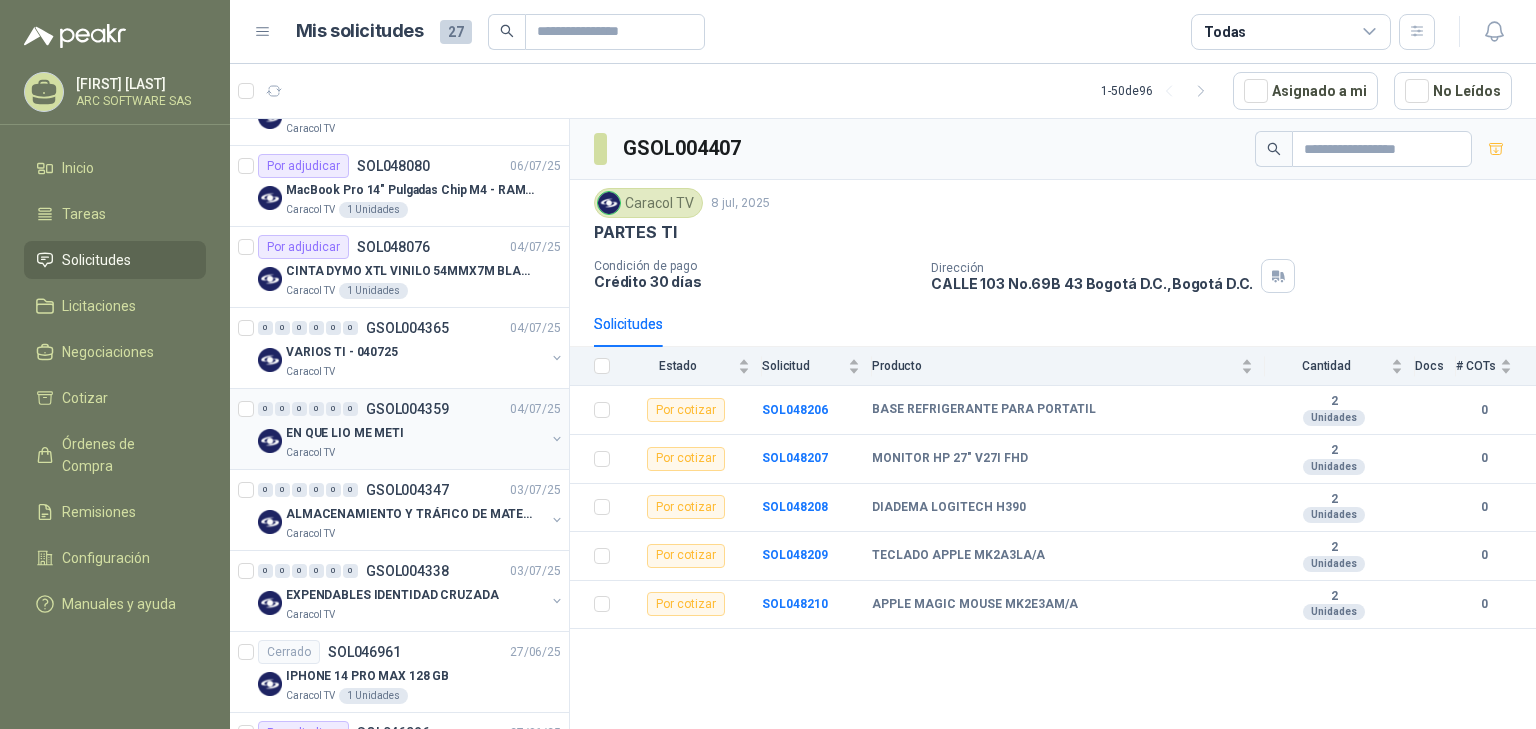 click on "EN QUE LIO ME METI" at bounding box center [345, 433] 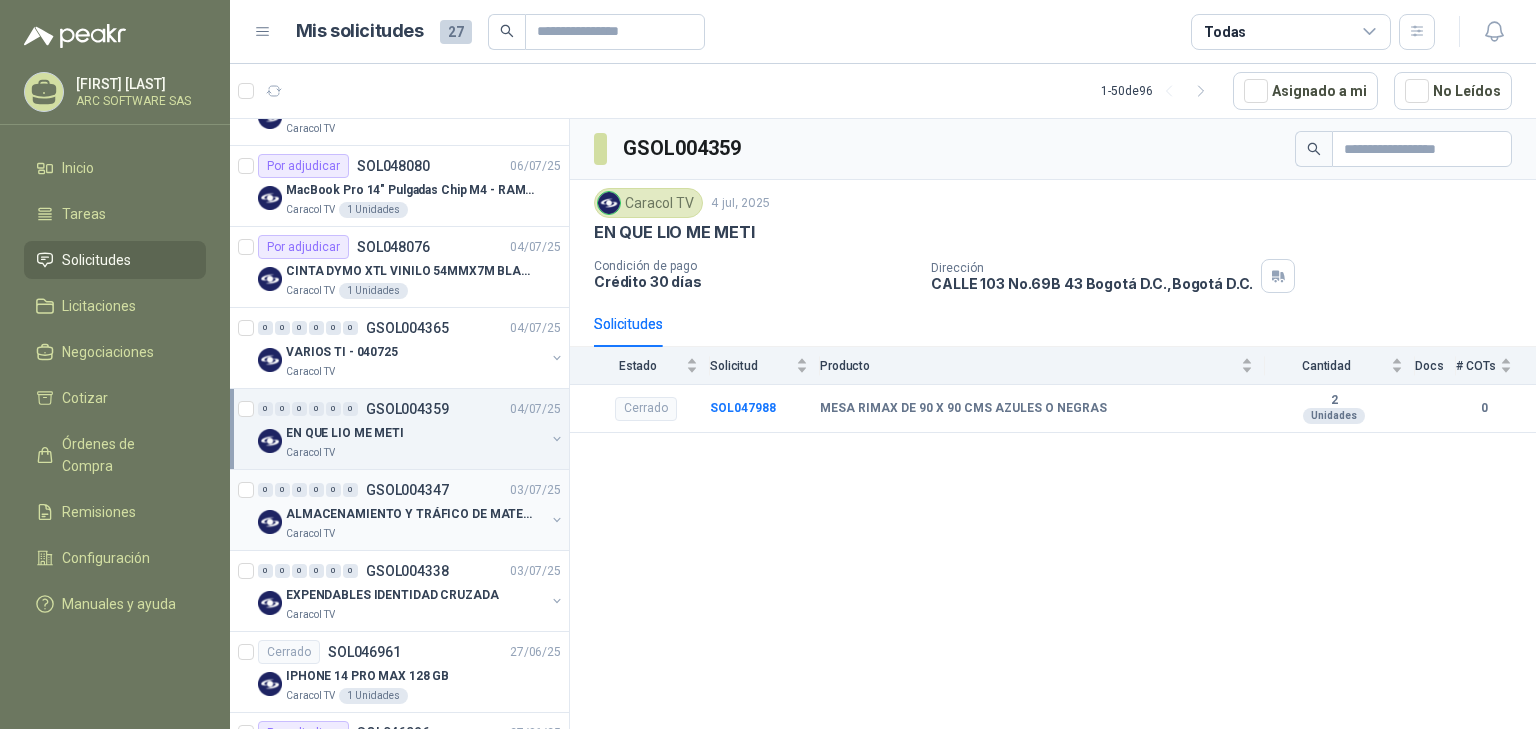 click on "ALMACENAMIENTO Y TRÁFICO DE MATERIAL" at bounding box center [410, 514] 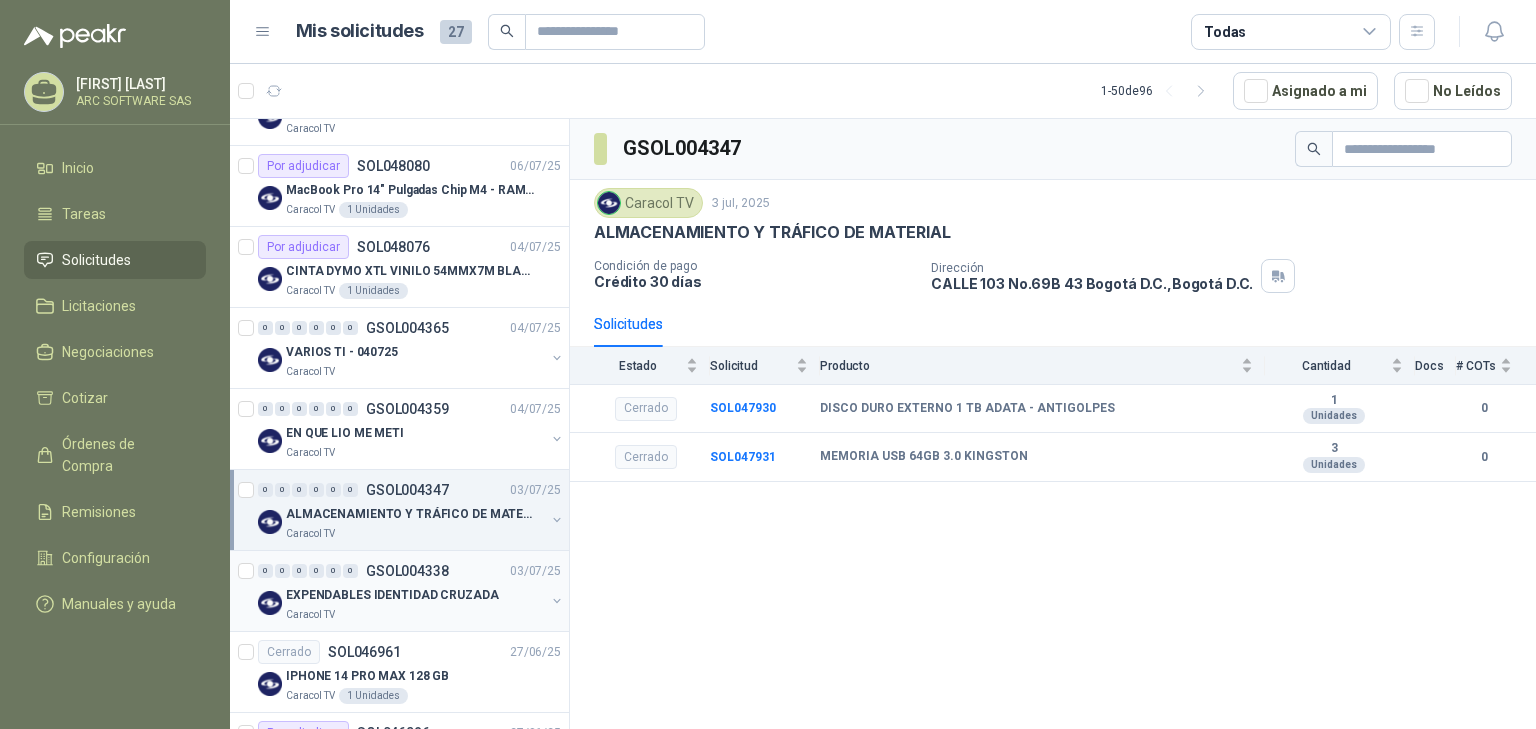 click on "EXPENDABLES  IDENTIDAD CRUZADA" at bounding box center [392, 595] 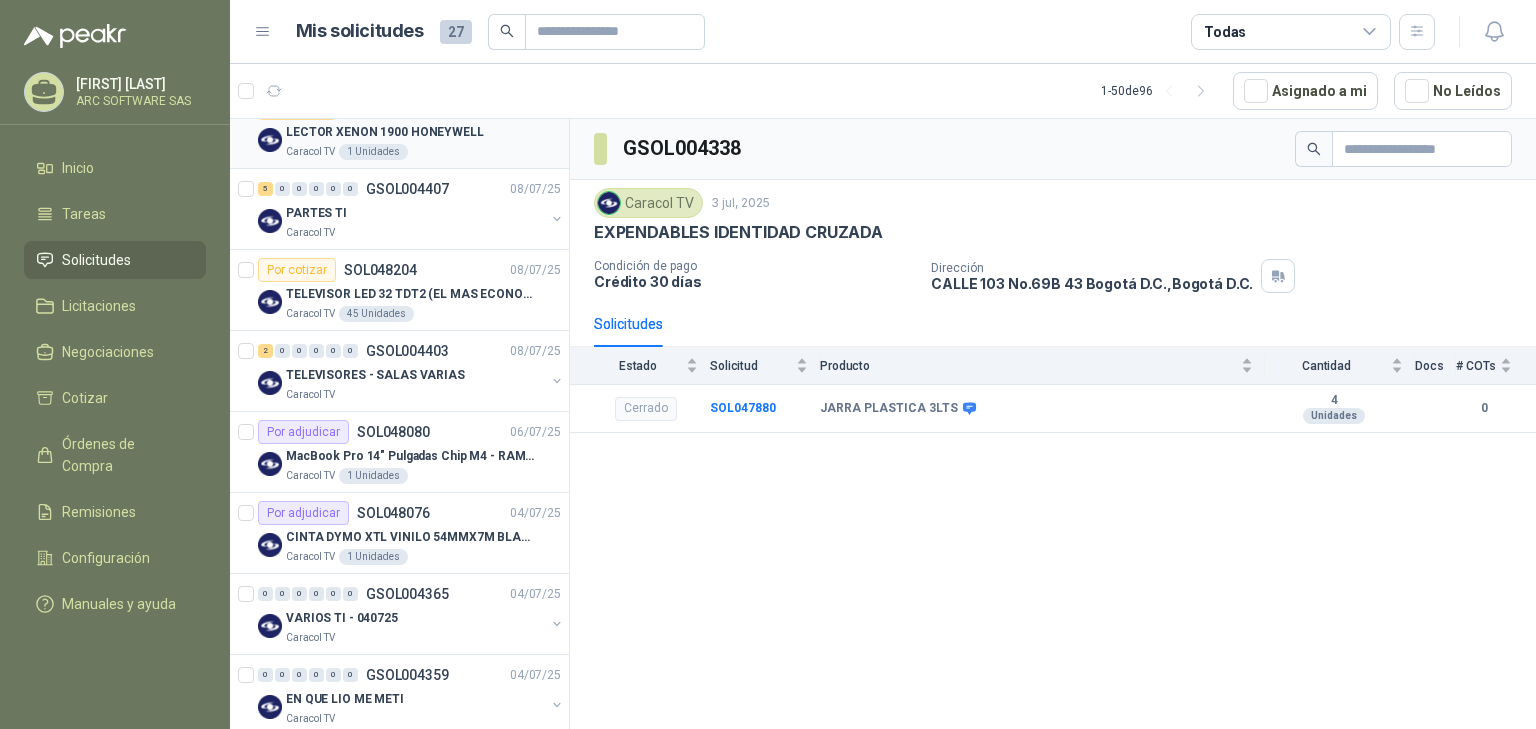 scroll, scrollTop: 0, scrollLeft: 0, axis: both 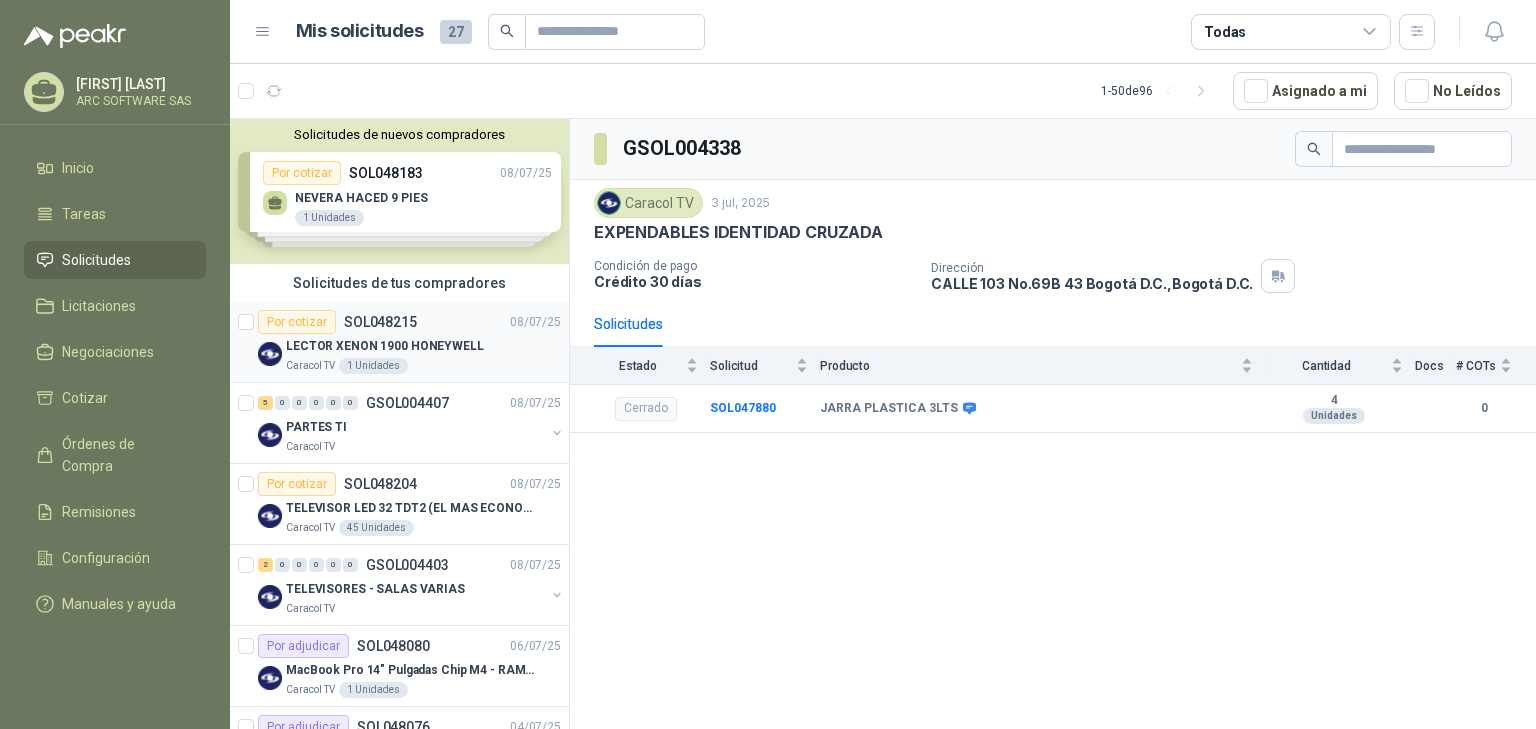 click on "LECTOR XENON 1900 HONEYWELL" at bounding box center (385, 346) 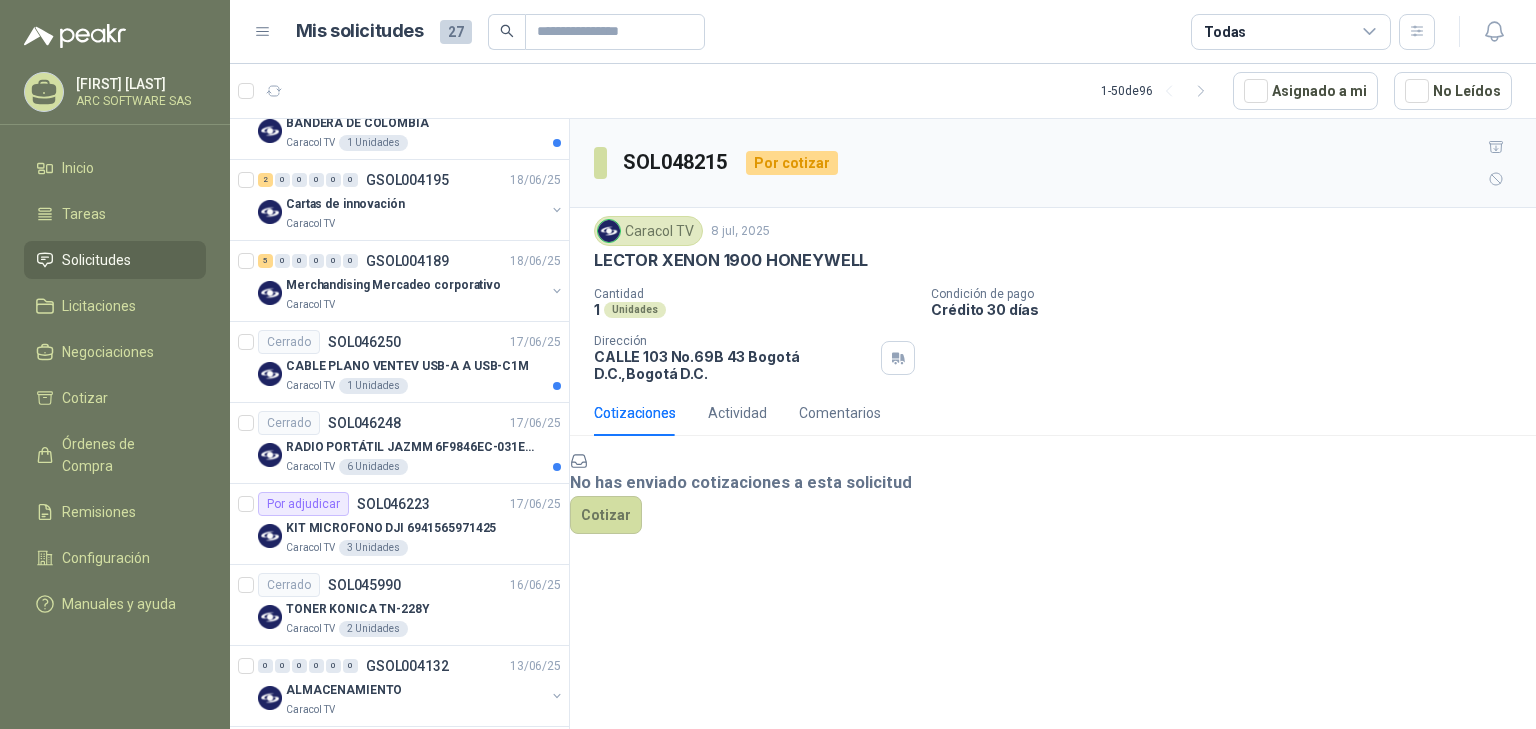 scroll, scrollTop: 1440, scrollLeft: 0, axis: vertical 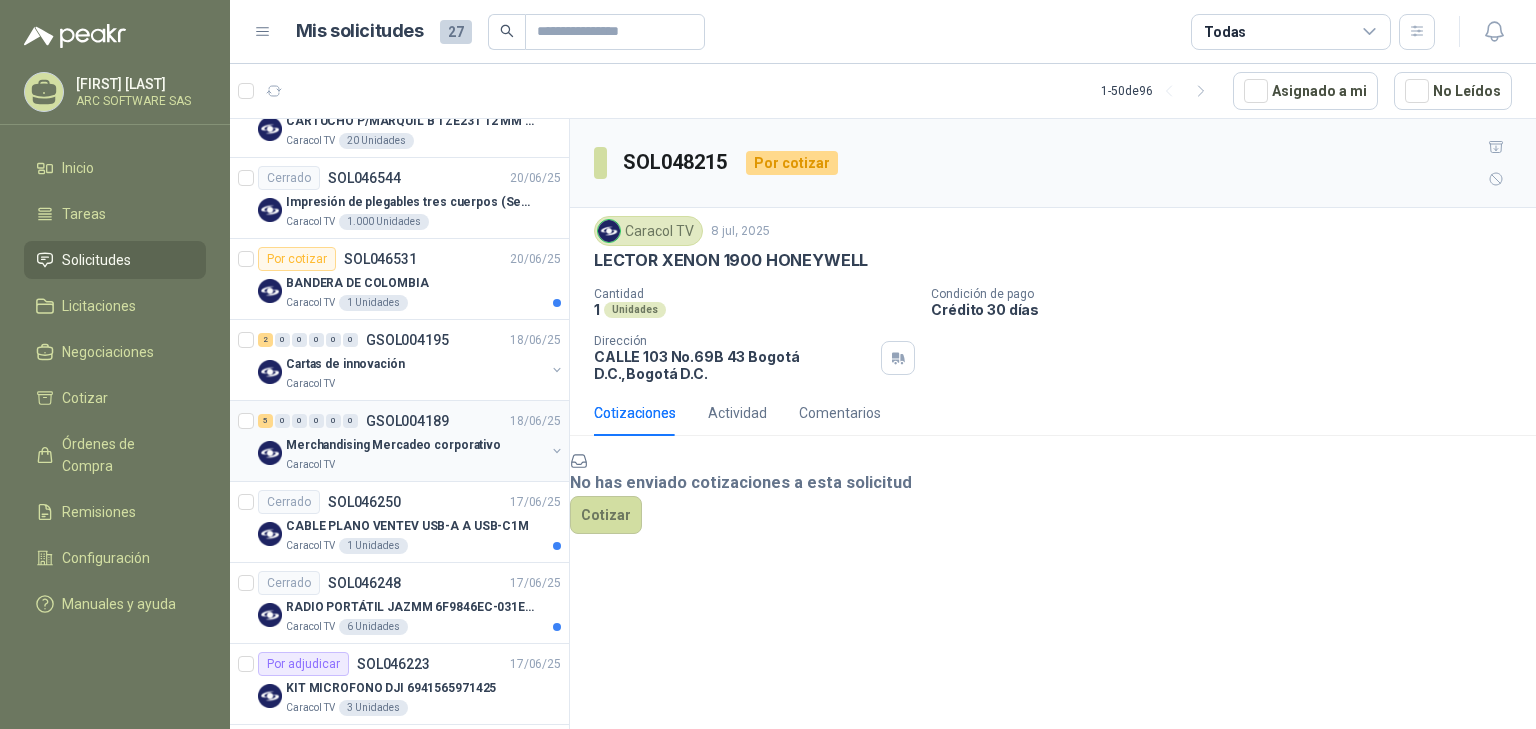 click on "Merchandising Mercadeo corporativo" at bounding box center (393, 445) 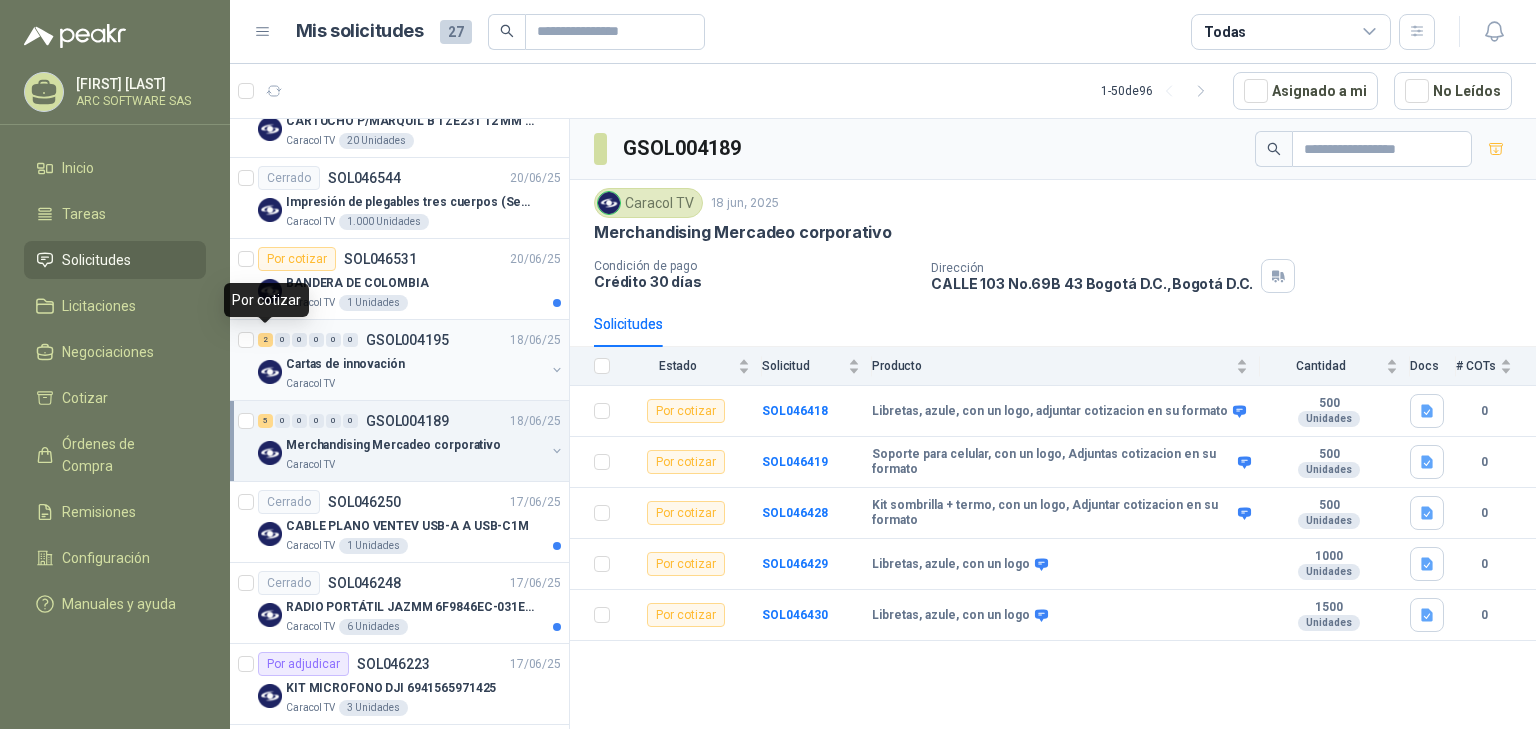 click on "2" at bounding box center [265, 340] 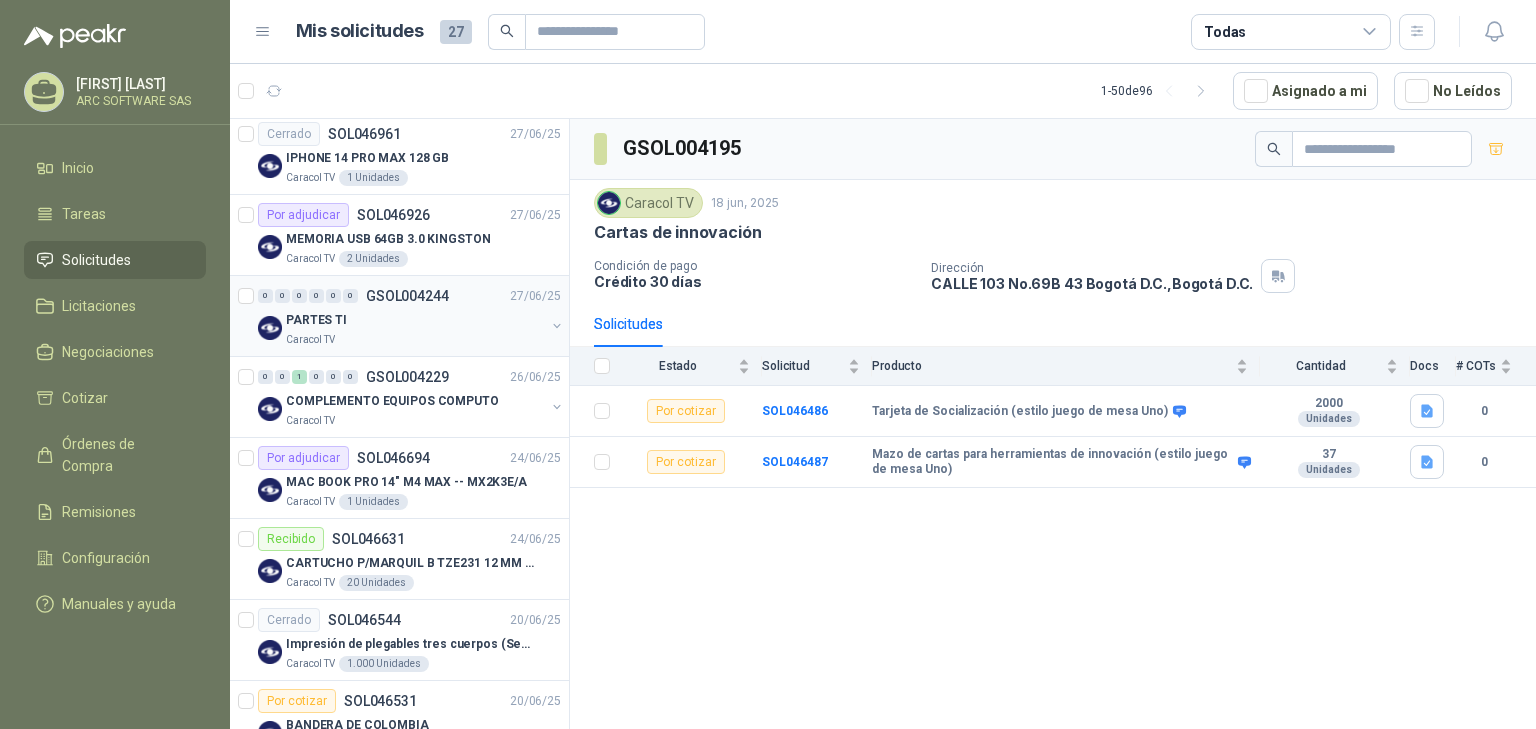 scroll, scrollTop: 960, scrollLeft: 0, axis: vertical 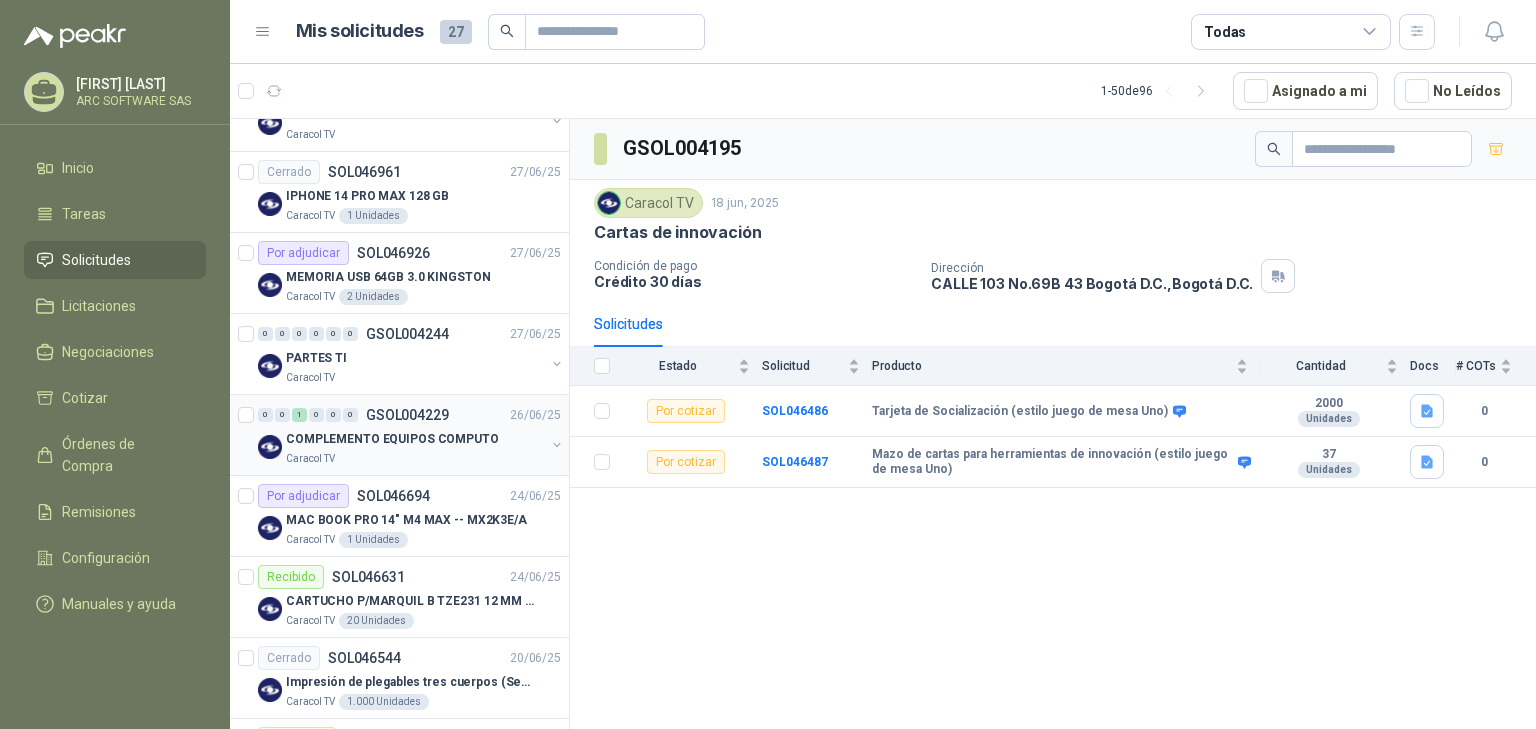 click on "COMPLEMENTO EQUIPOS COMPUTO" at bounding box center [392, 439] 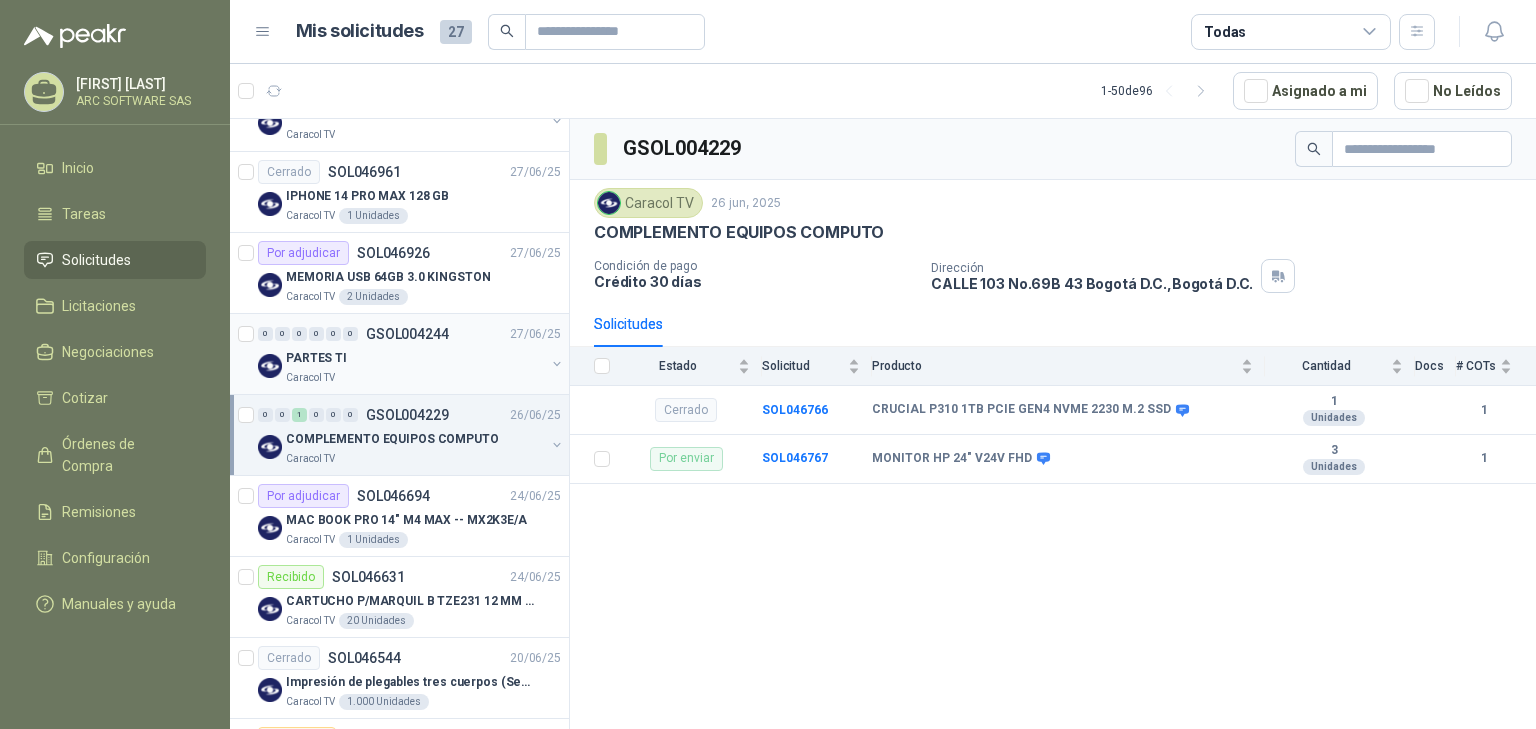 click on "PARTES TI" at bounding box center (415, 358) 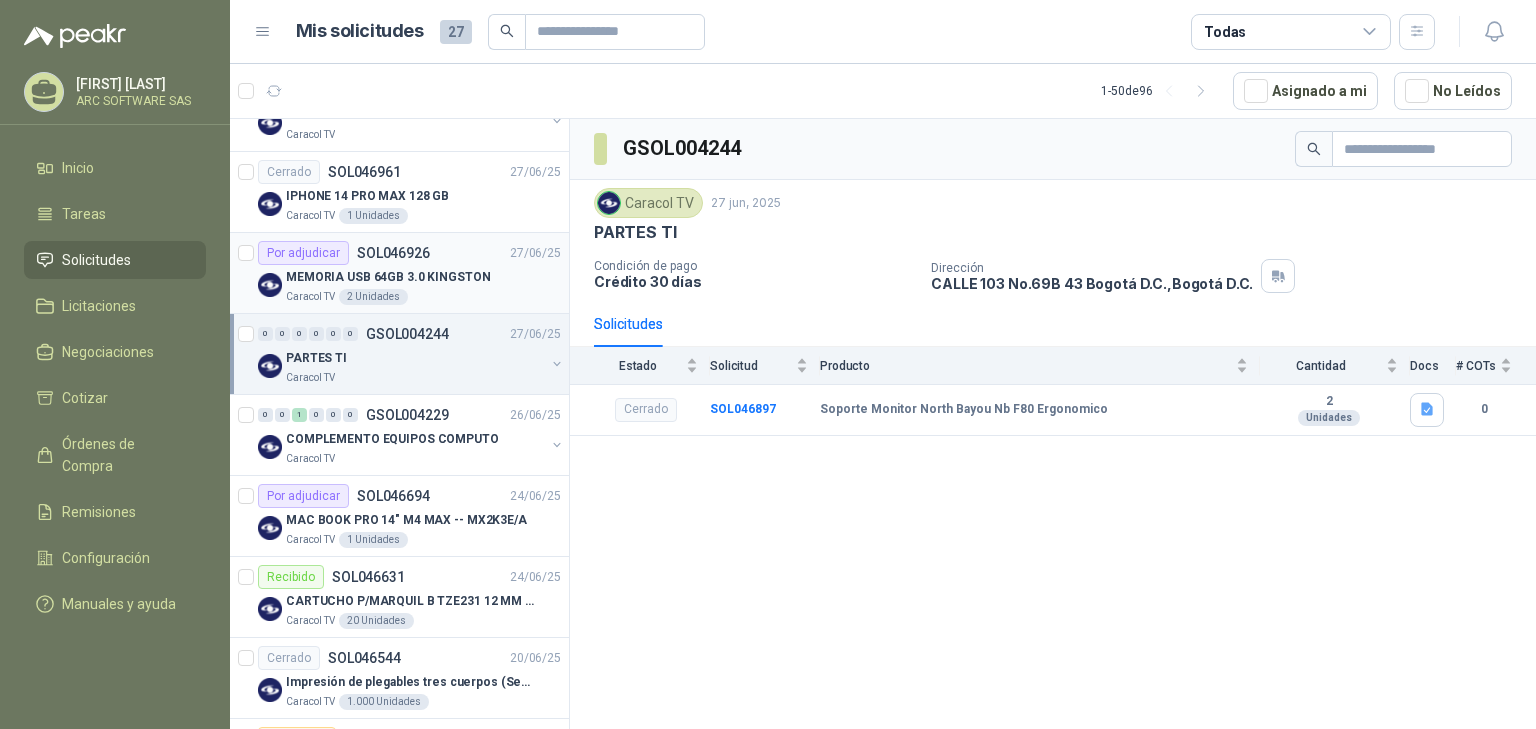 click on "MEMORIA USB 64GB 3.0 KINGSTON" at bounding box center [423, 277] 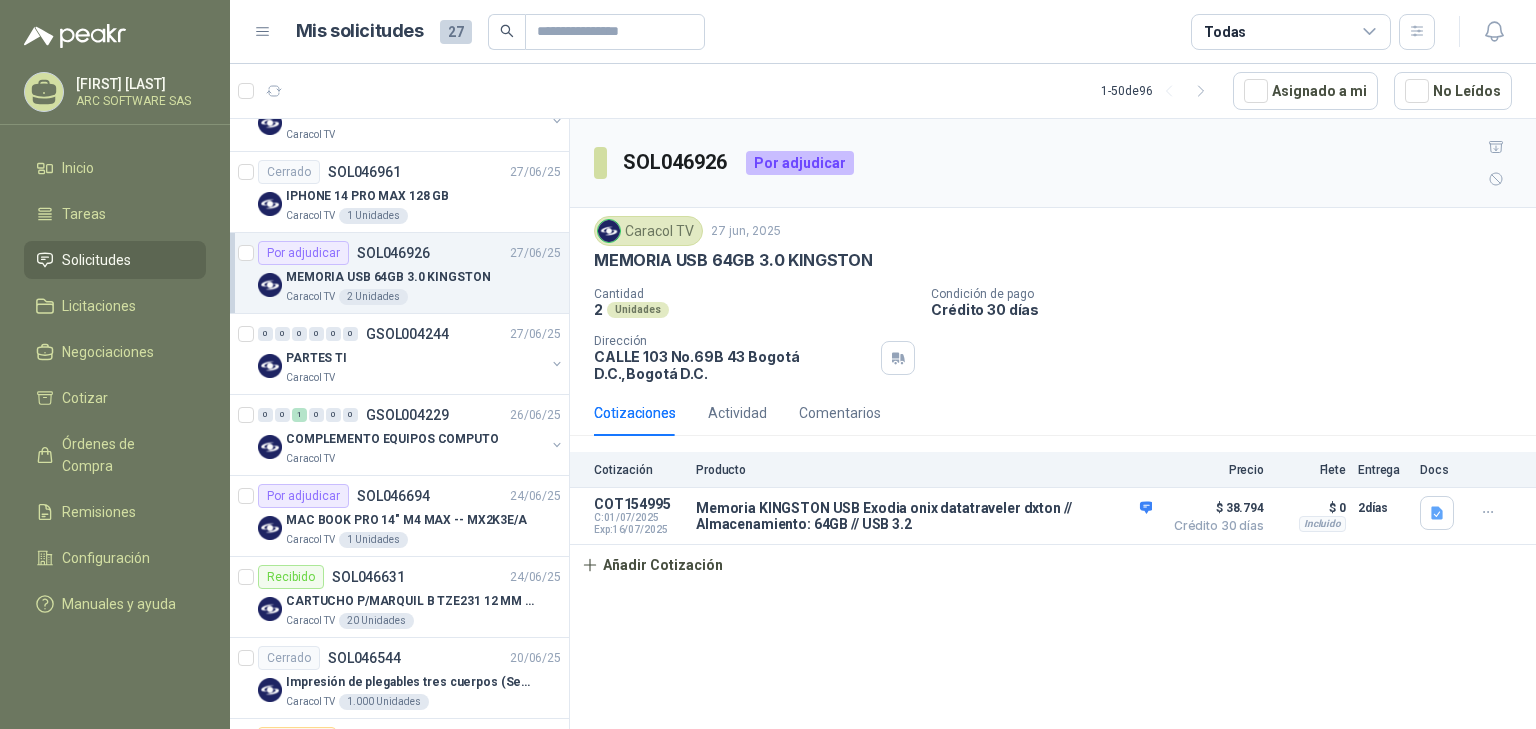 scroll, scrollTop: 880, scrollLeft: 0, axis: vertical 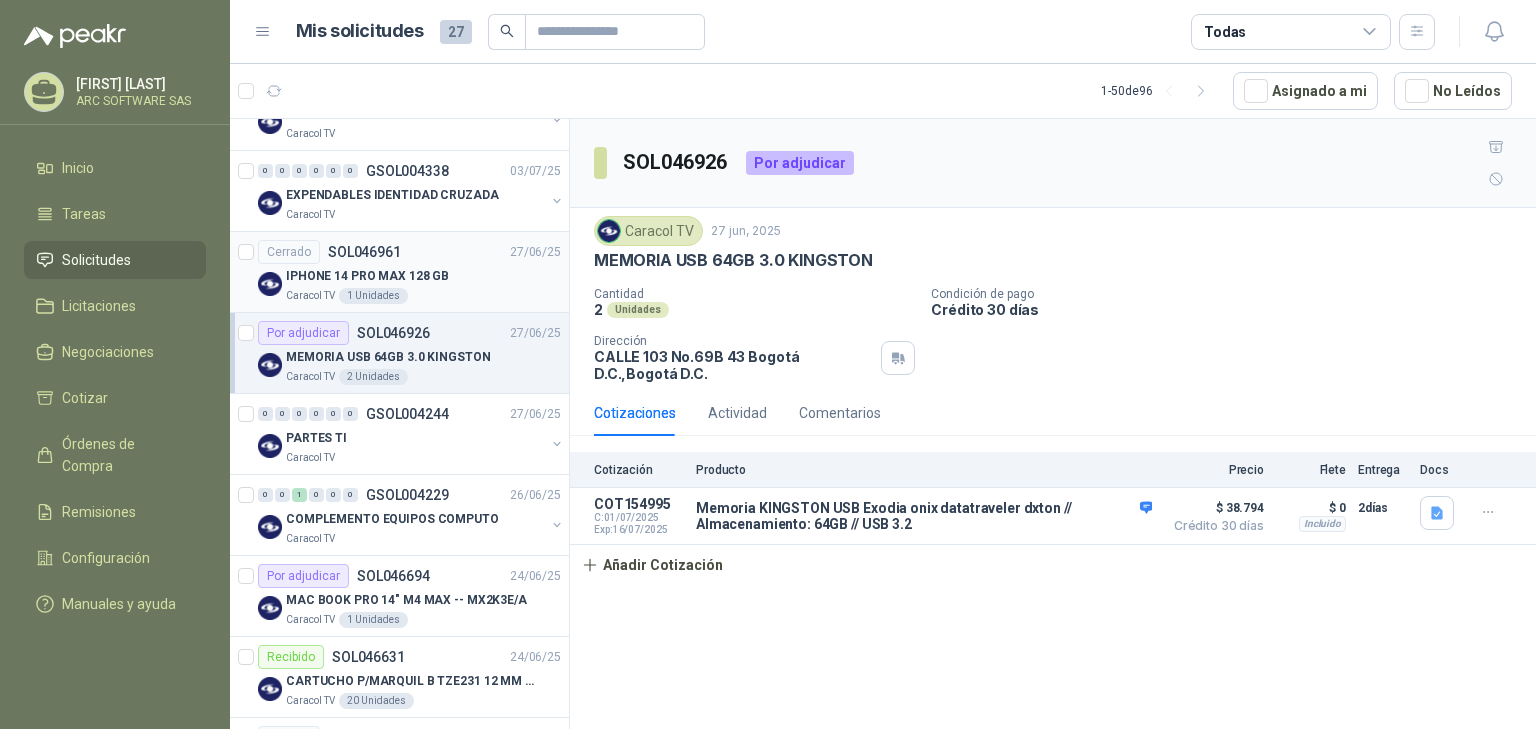 click on "IPHONE 14 PRO MAX 128 GB" at bounding box center (367, 276) 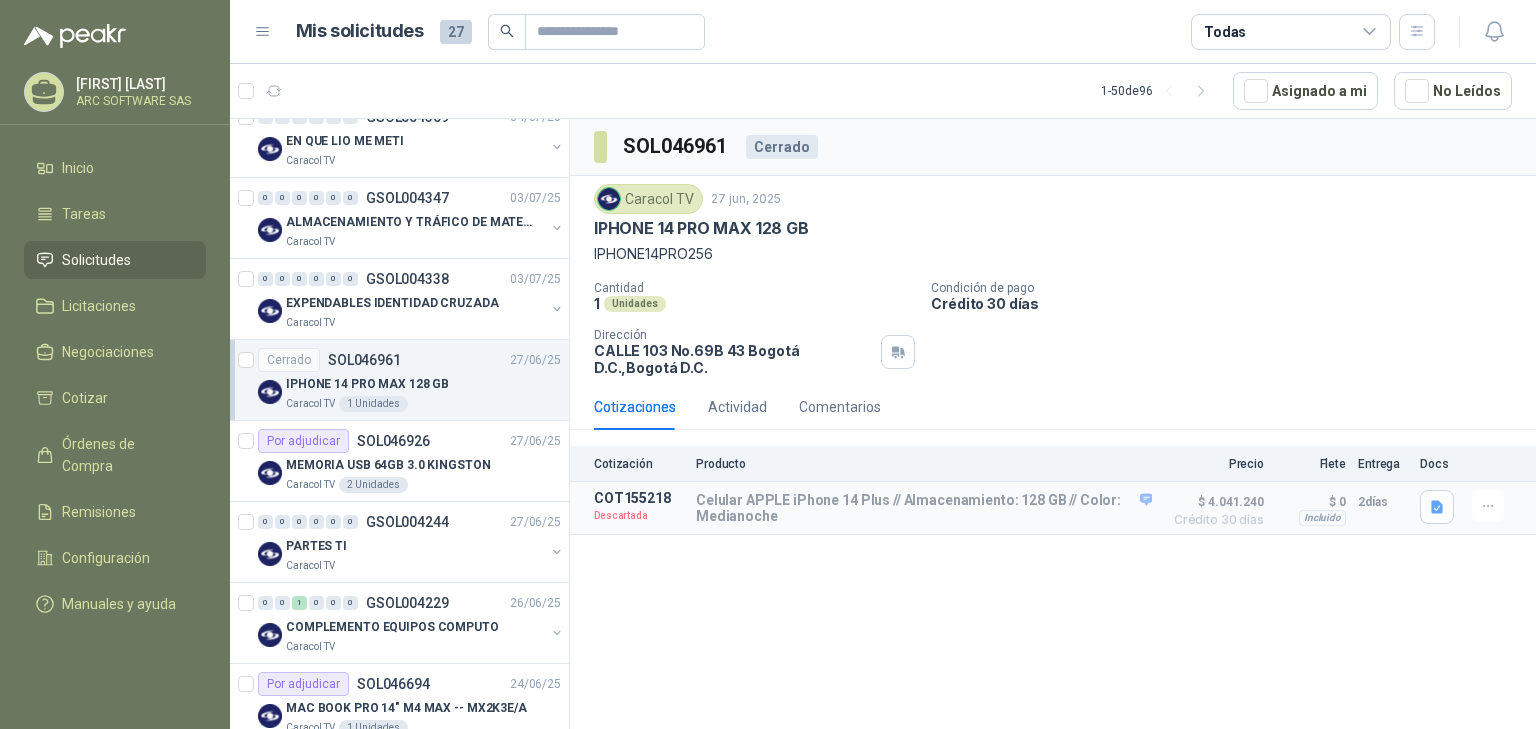 scroll, scrollTop: 720, scrollLeft: 0, axis: vertical 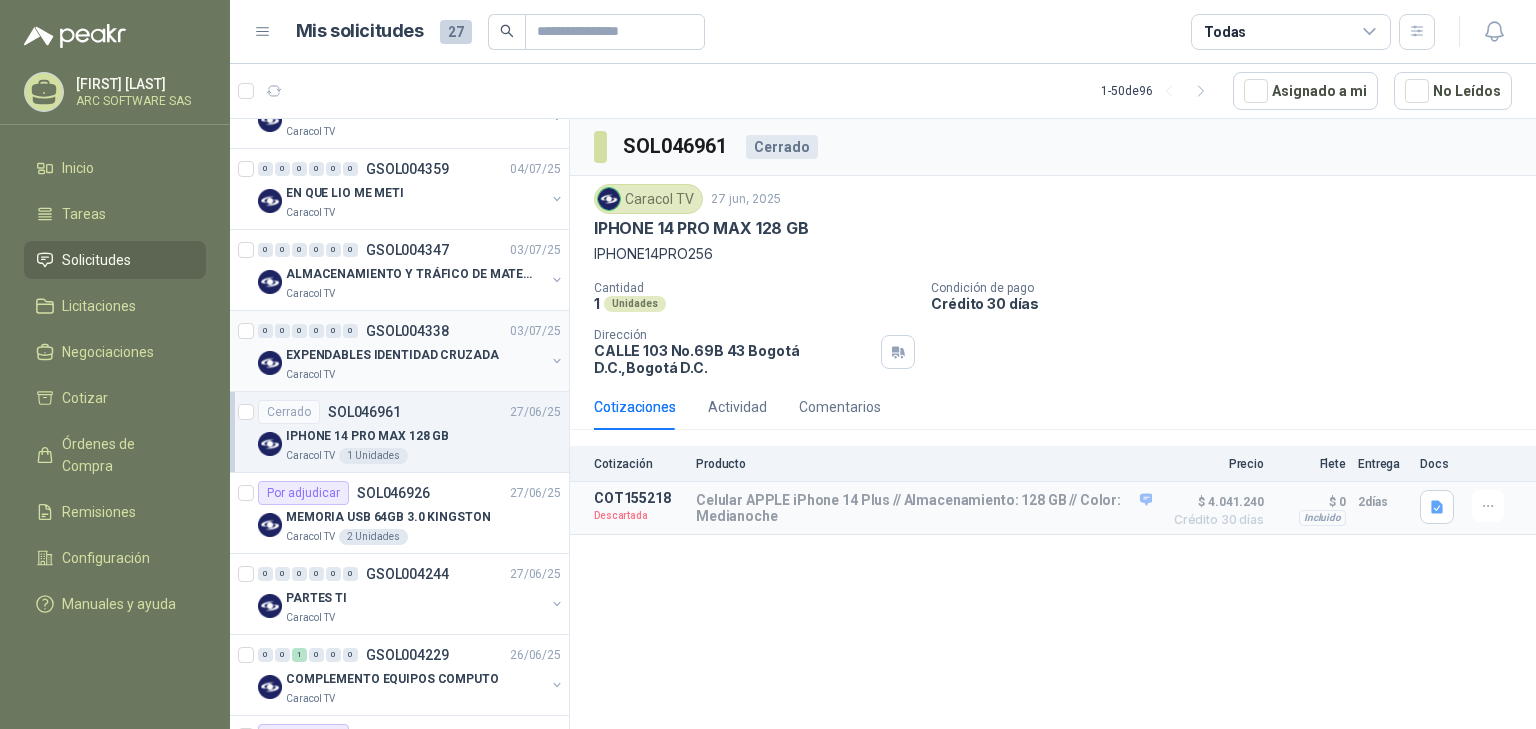 click on "EXPENDABLES  IDENTIDAD CRUZADA" at bounding box center (392, 355) 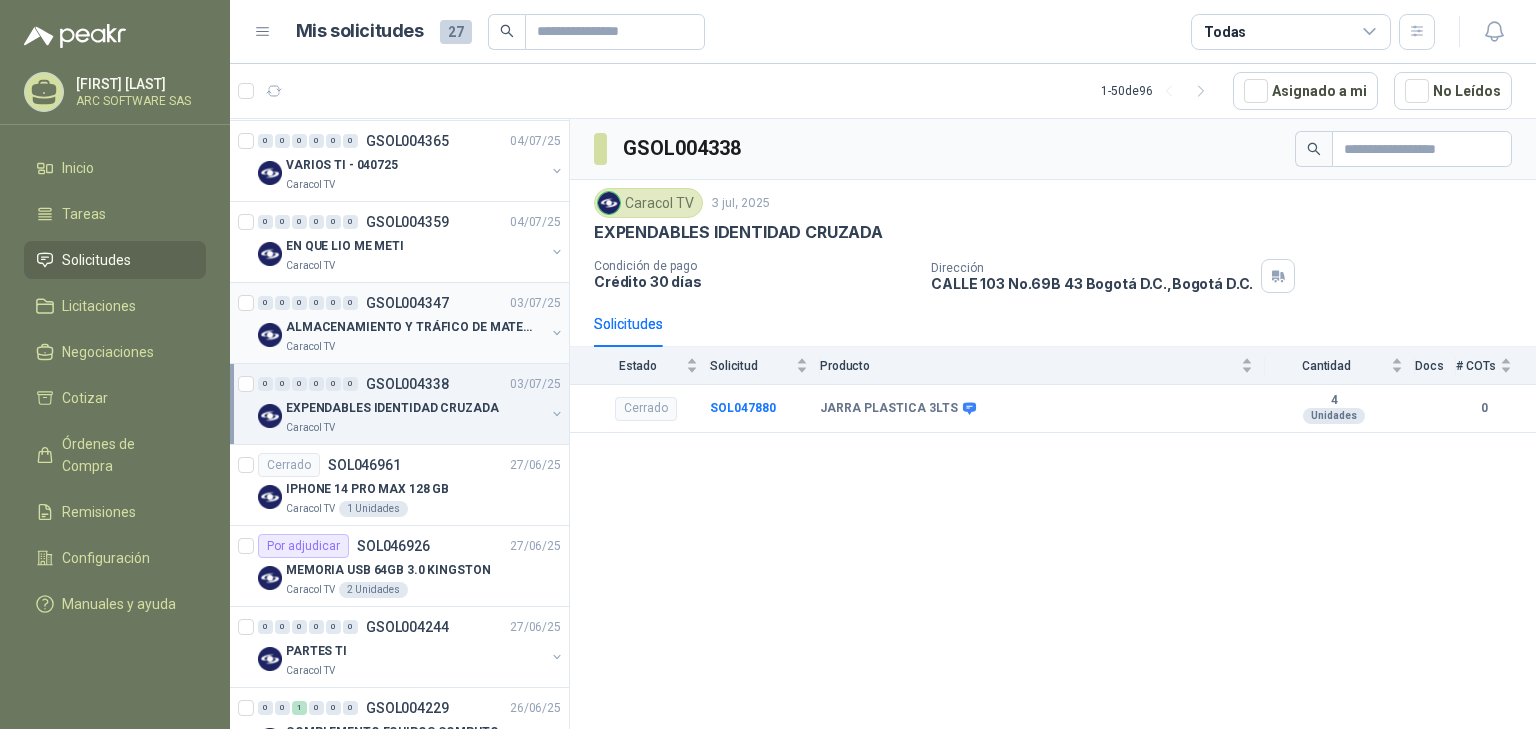 scroll, scrollTop: 640, scrollLeft: 0, axis: vertical 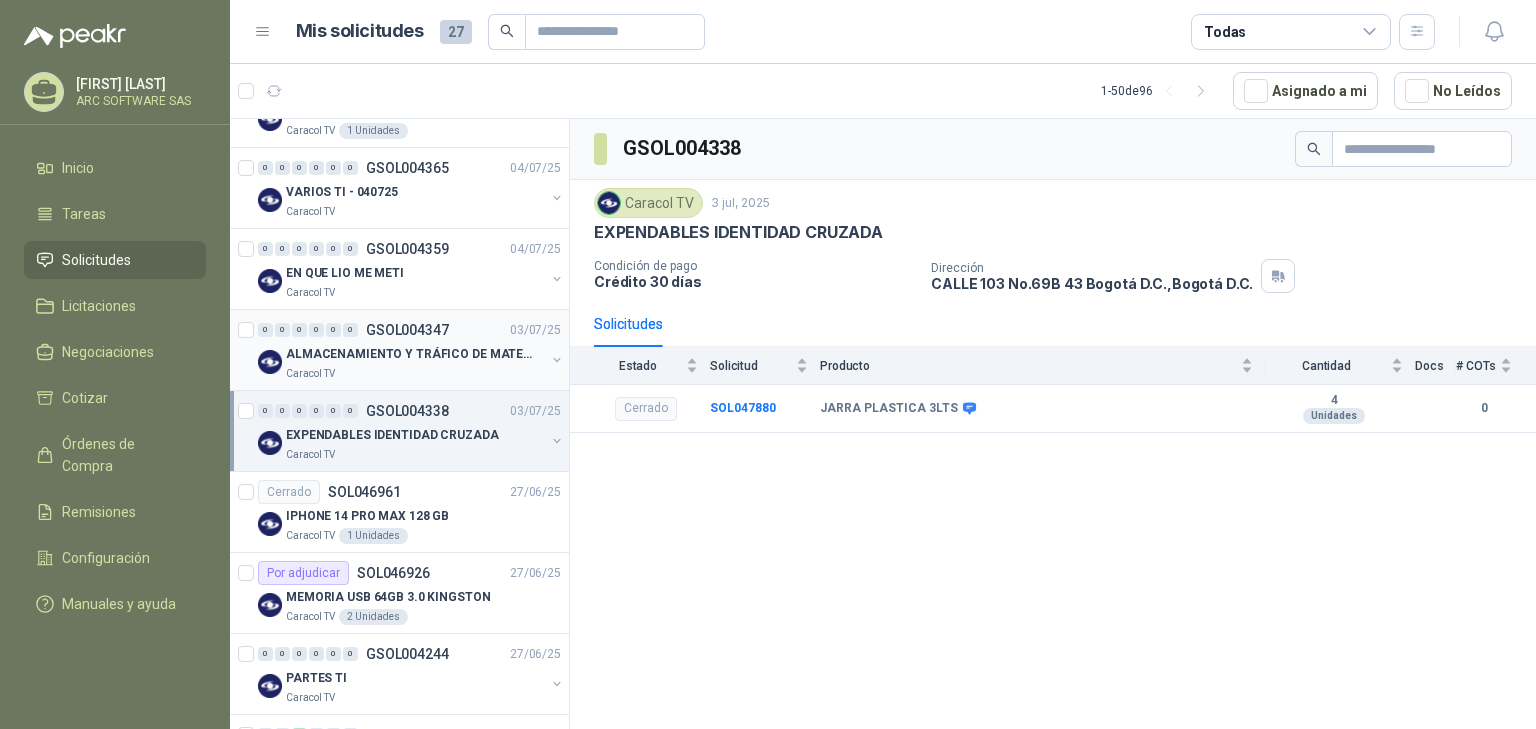 click on "ALMACENAMIENTO Y TRÁFICO DE MATERIAL" at bounding box center (415, 354) 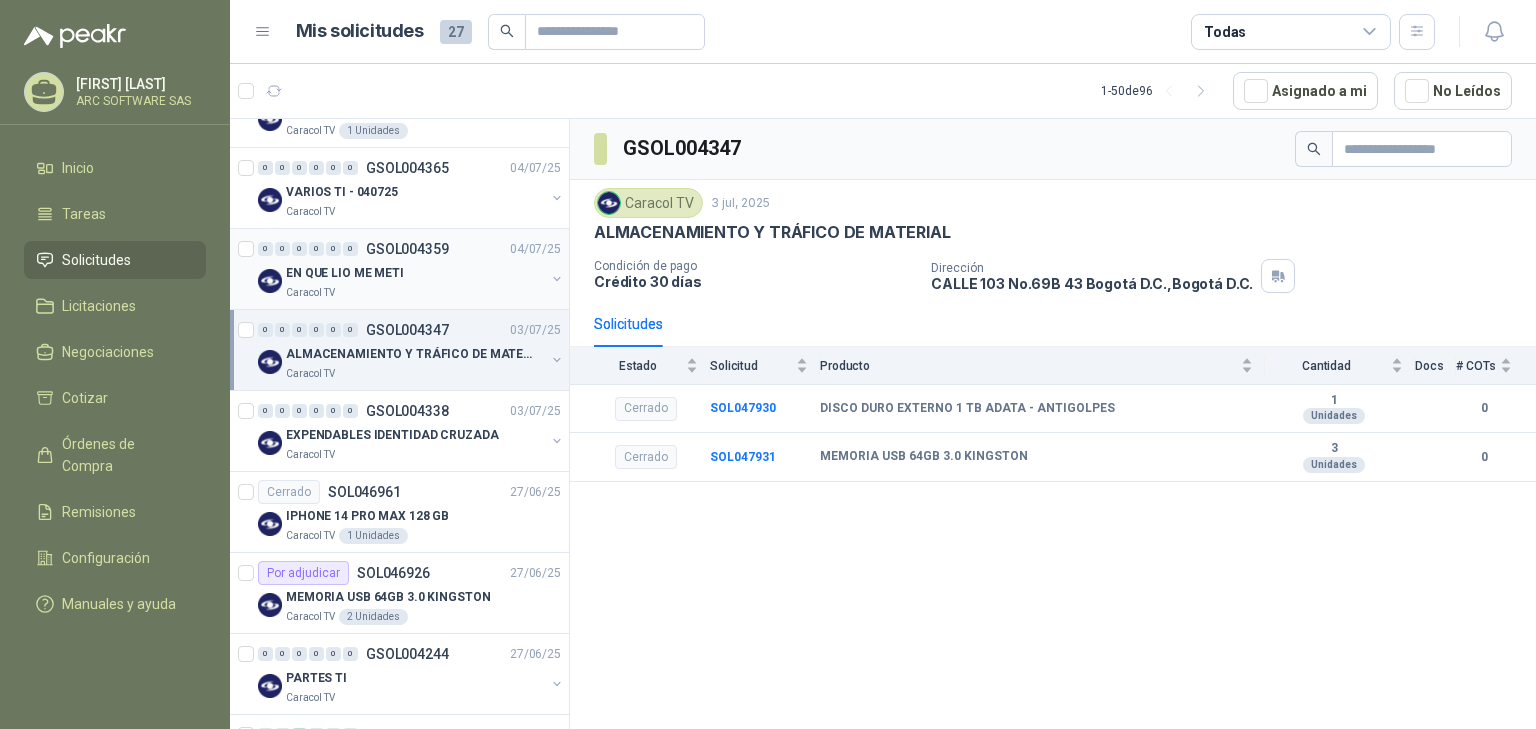 click on "Caracol TV" at bounding box center (415, 293) 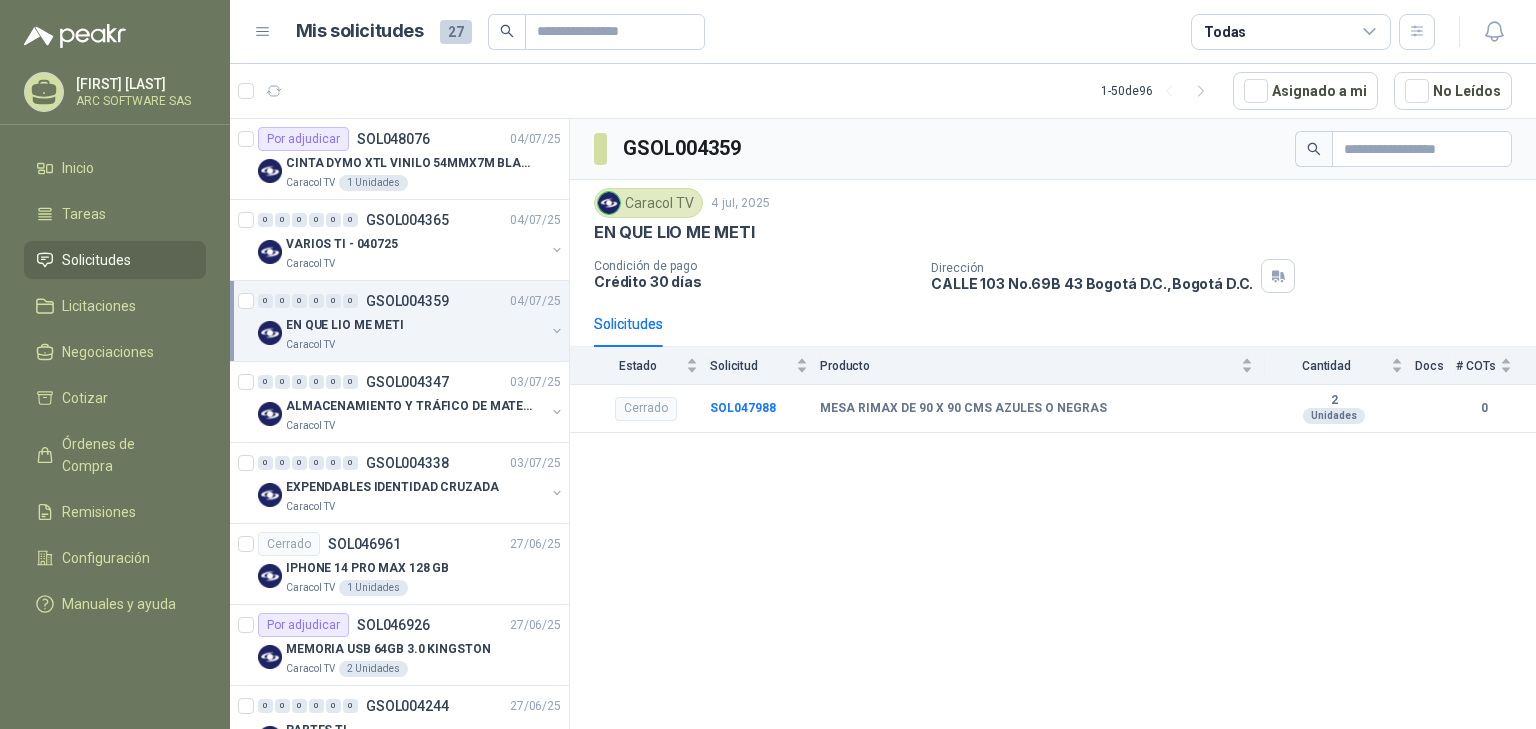 scroll, scrollTop: 560, scrollLeft: 0, axis: vertical 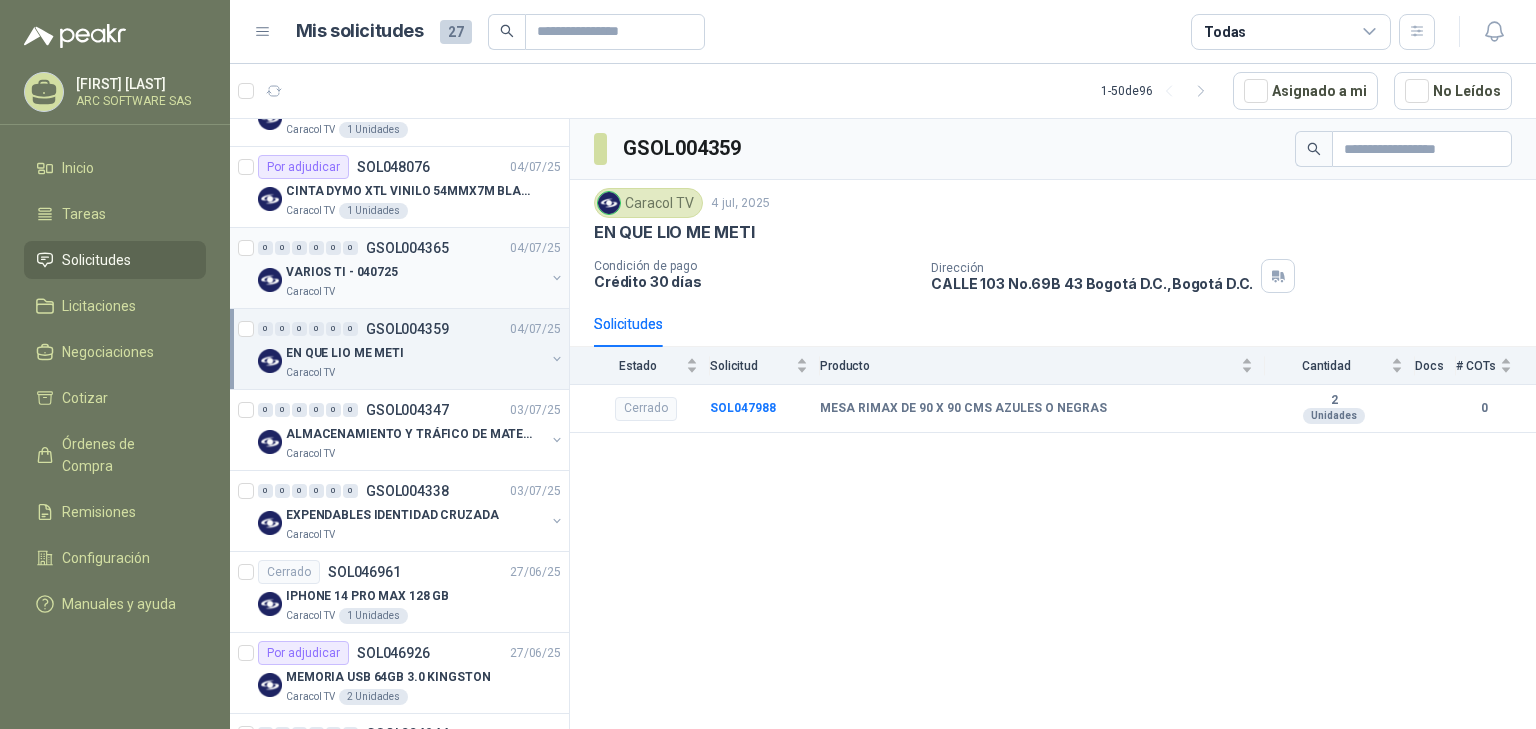 click on "Caracol TV" at bounding box center (415, 292) 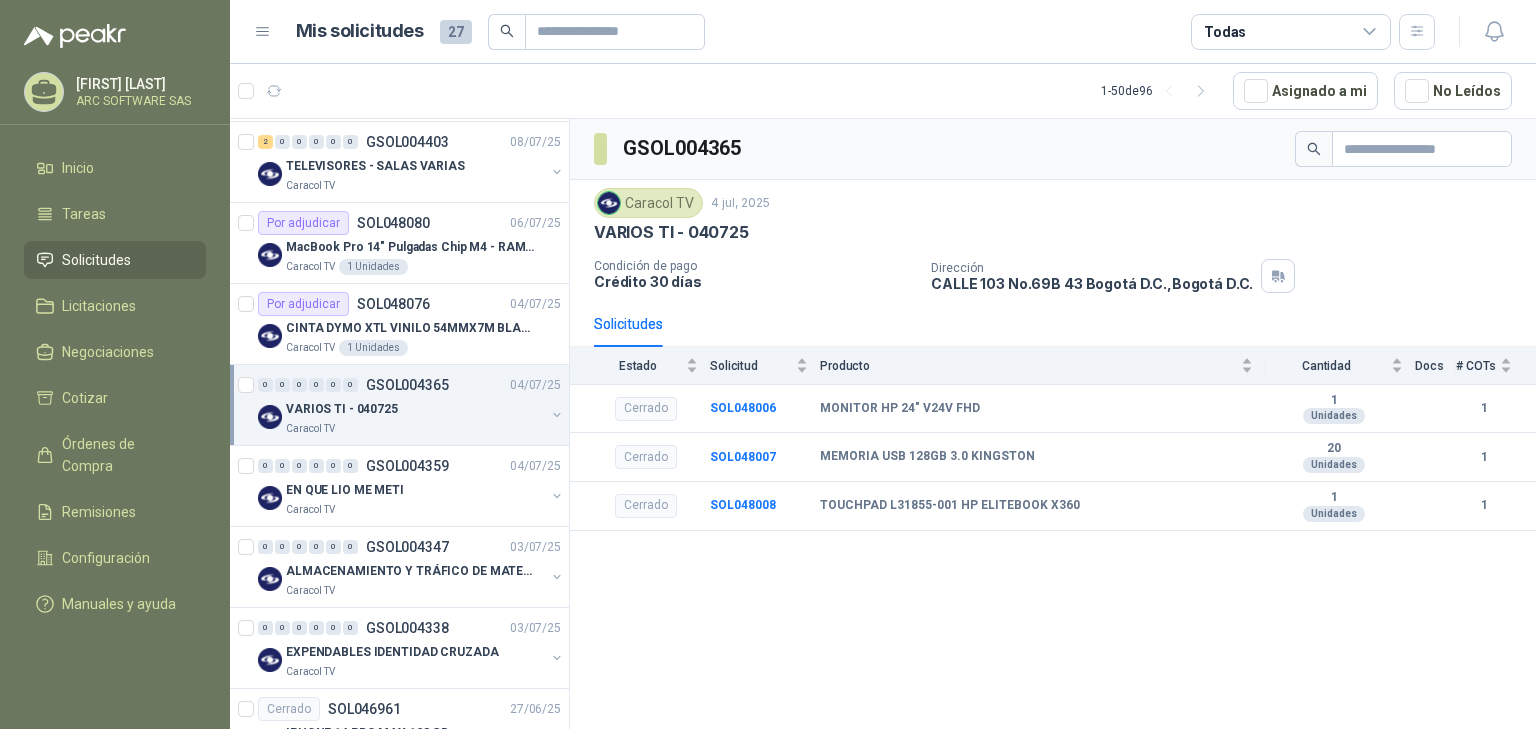 scroll, scrollTop: 400, scrollLeft: 0, axis: vertical 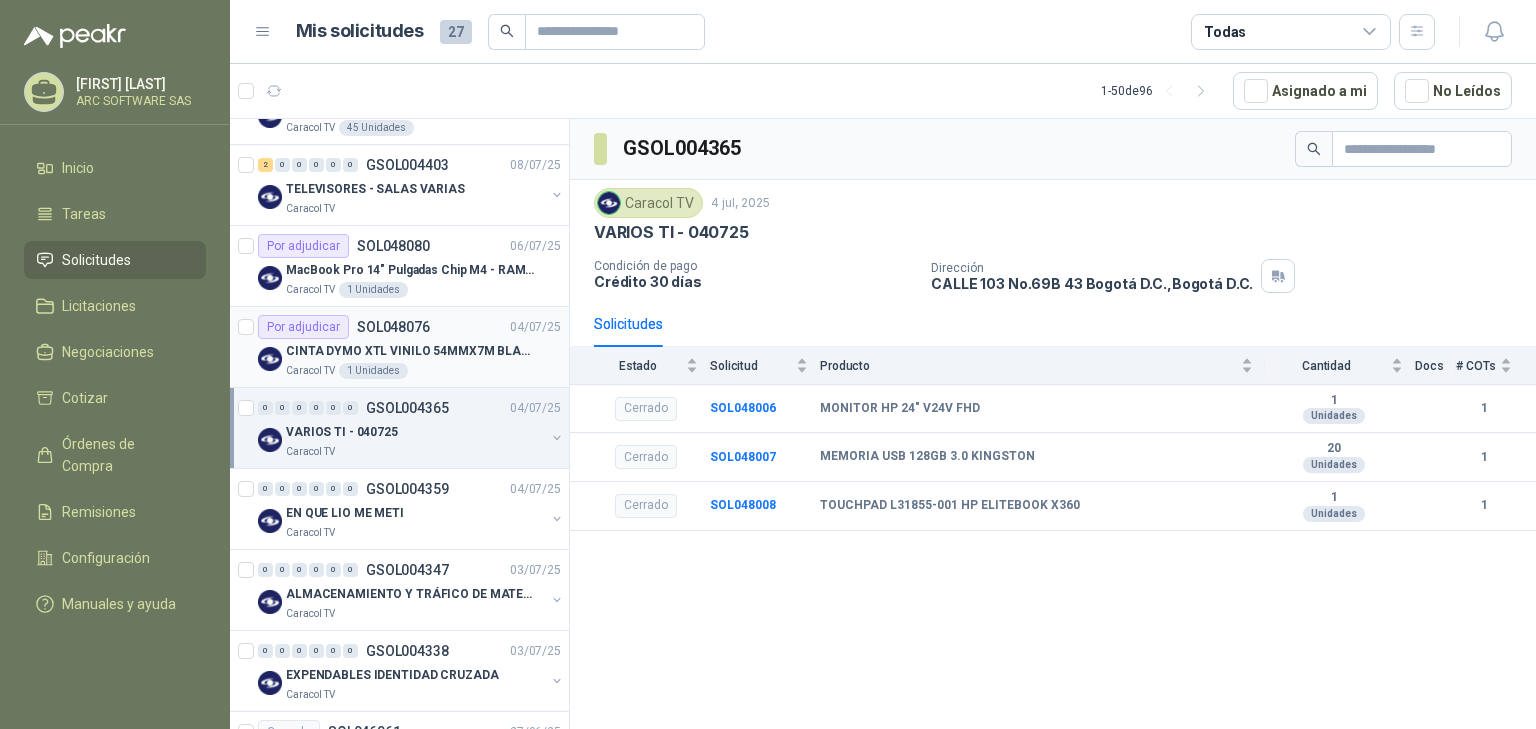 click on "CINTA DYMO XTL VINILO 54MMX7M BLANCO" at bounding box center (423, 351) 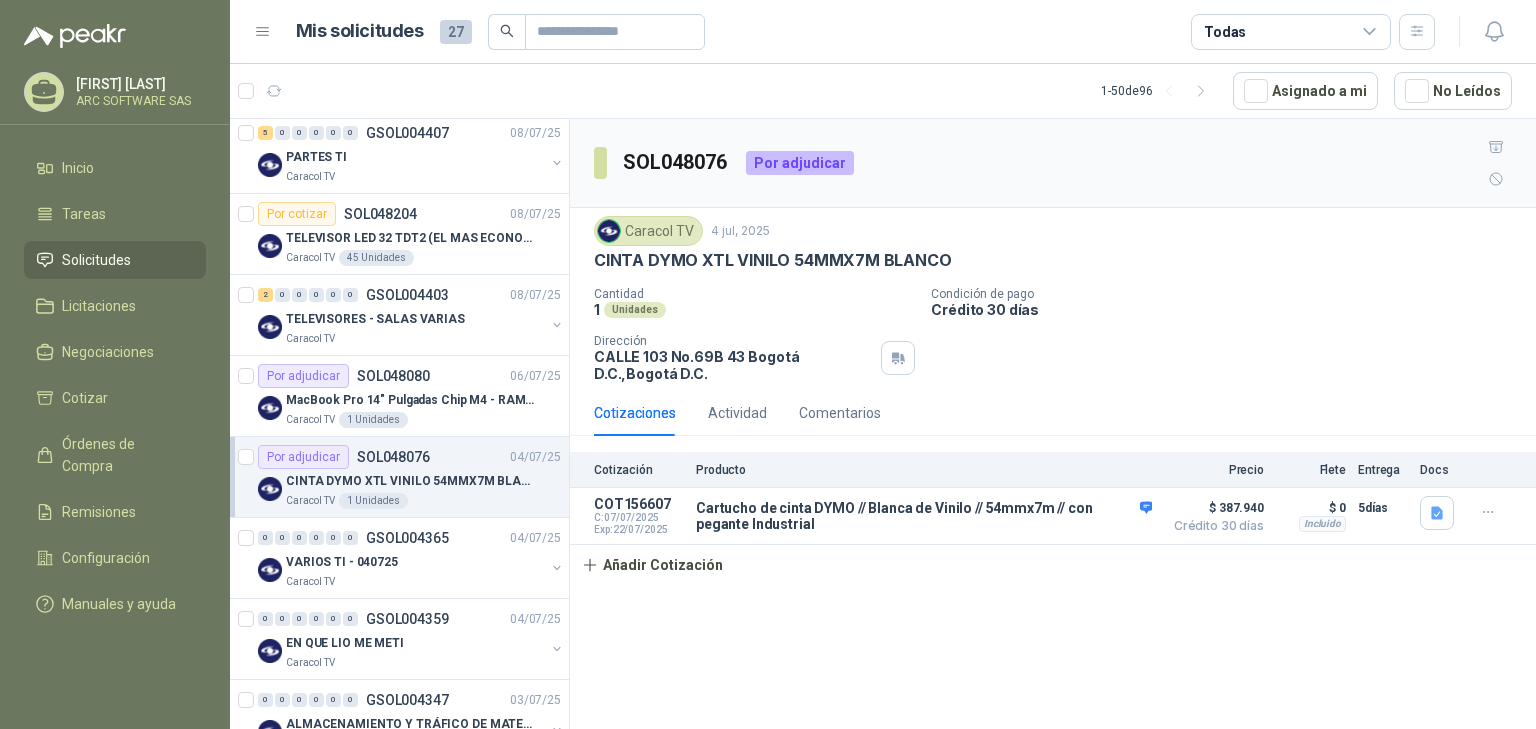 scroll, scrollTop: 240, scrollLeft: 0, axis: vertical 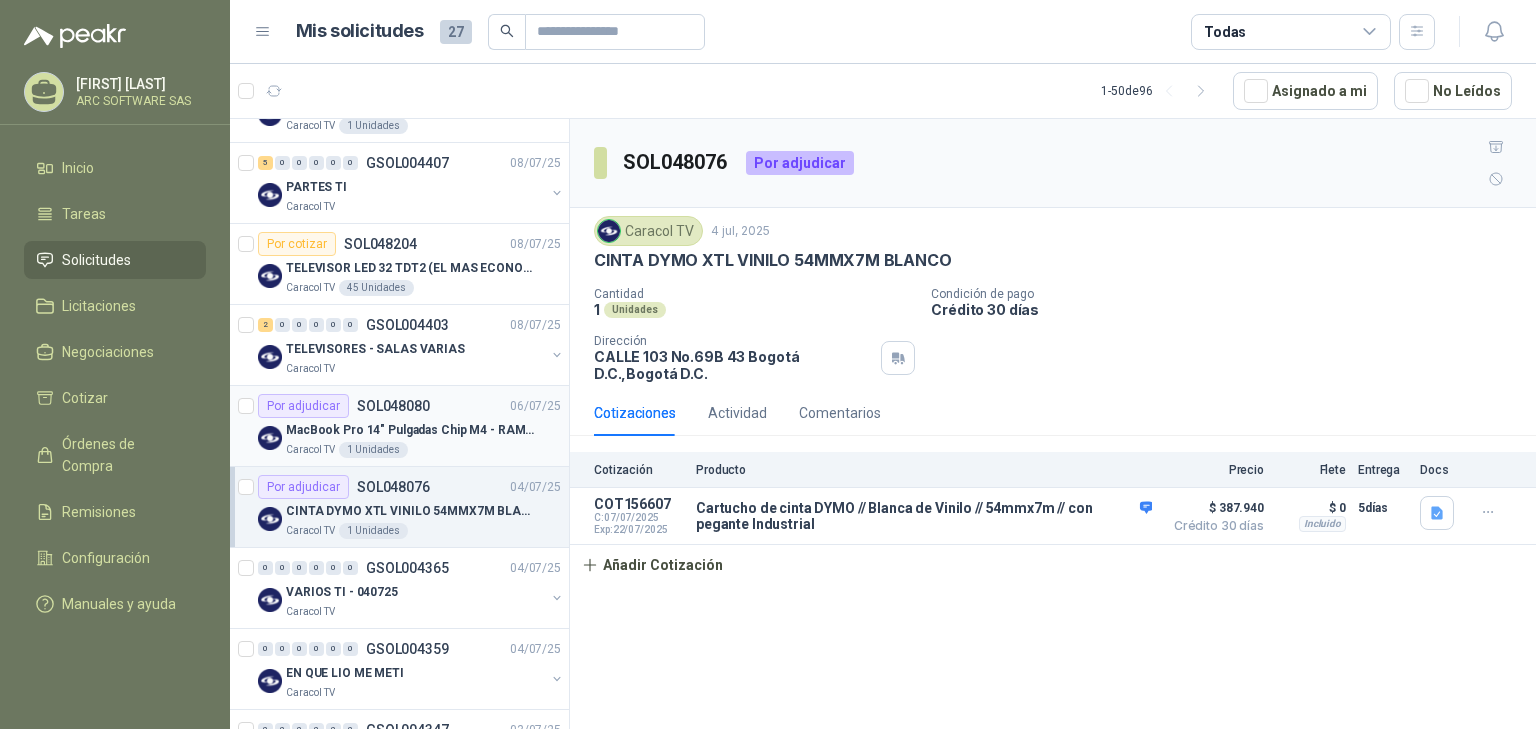 click on "SOL048080" at bounding box center [393, 406] 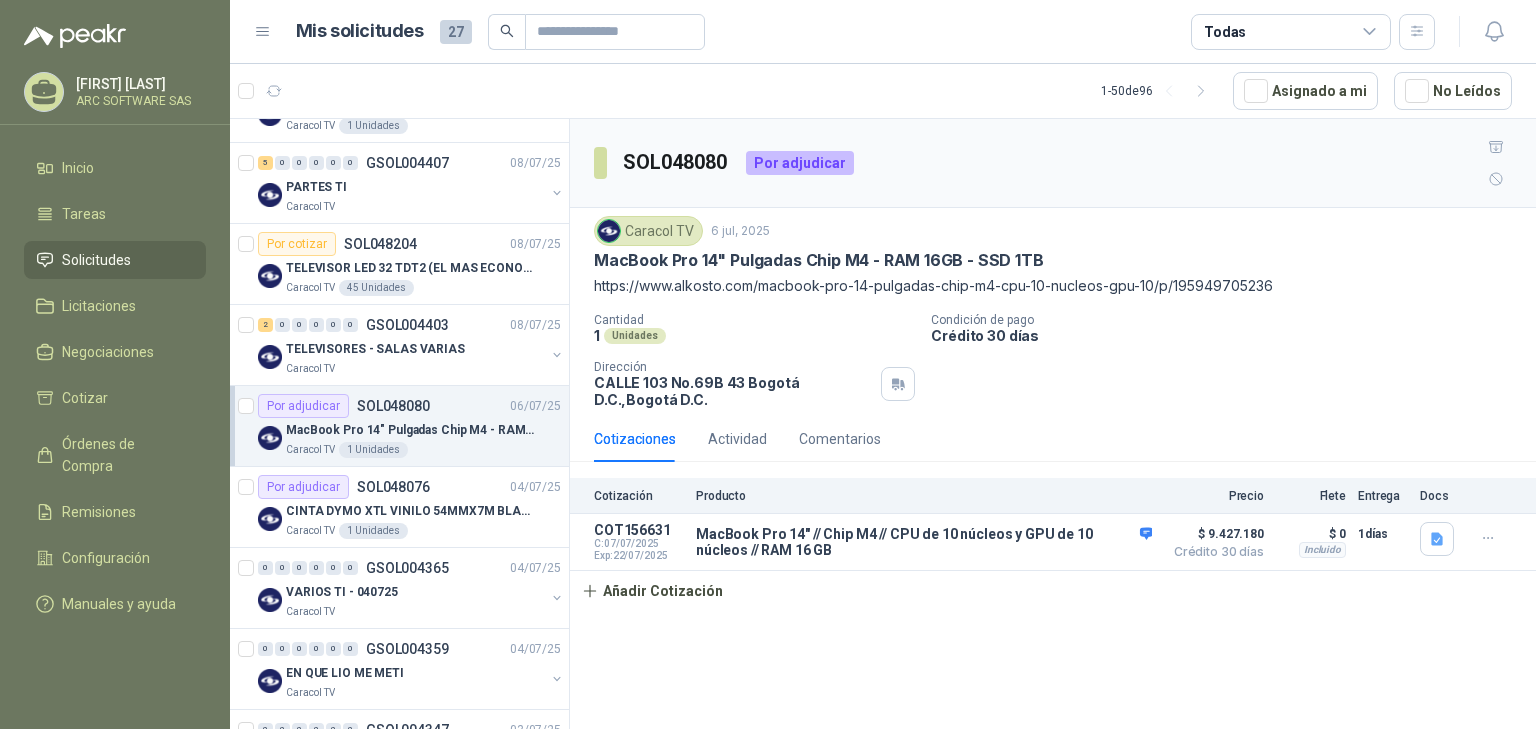 scroll, scrollTop: 160, scrollLeft: 0, axis: vertical 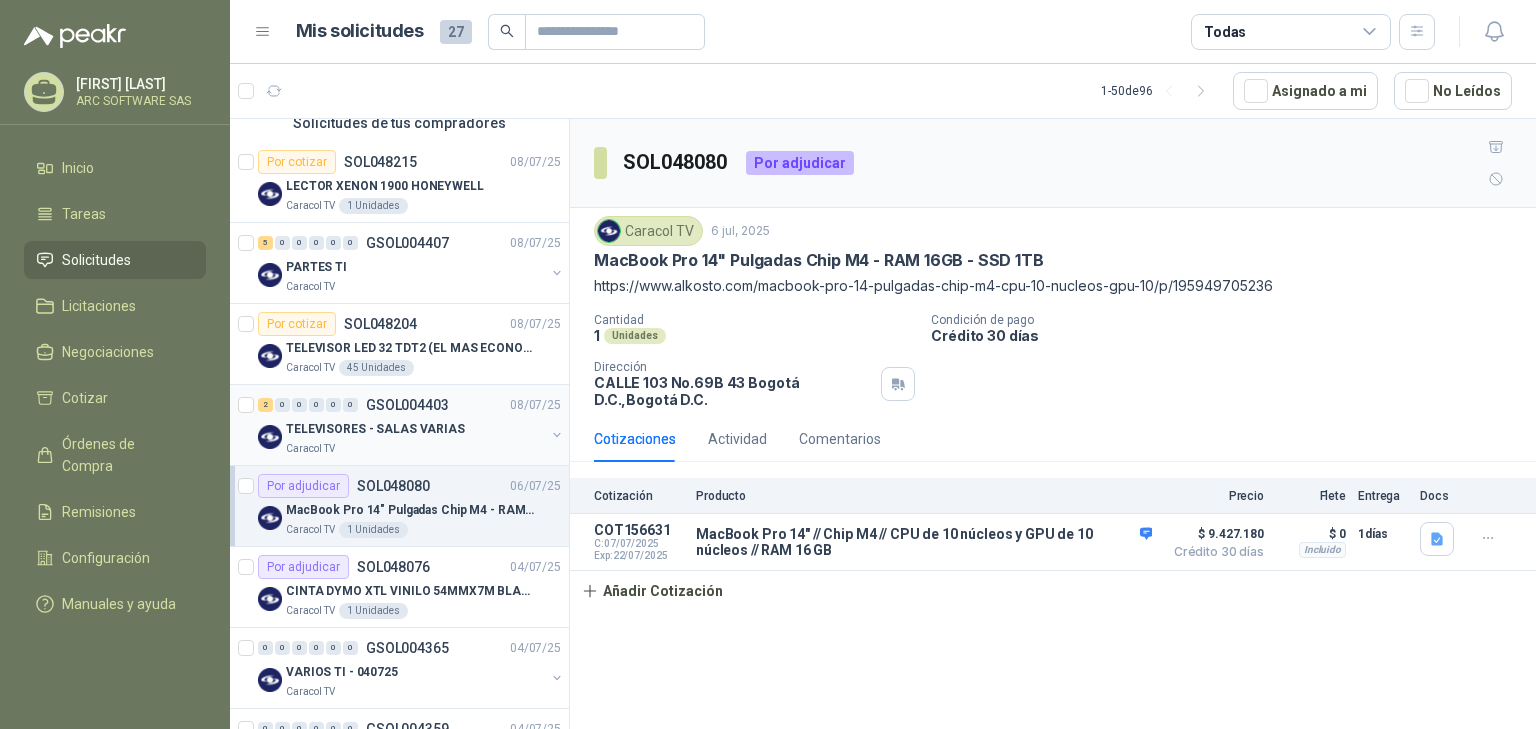click on "2   0   0   0   0   0   GSOL004403 08/07/25" at bounding box center [411, 405] 